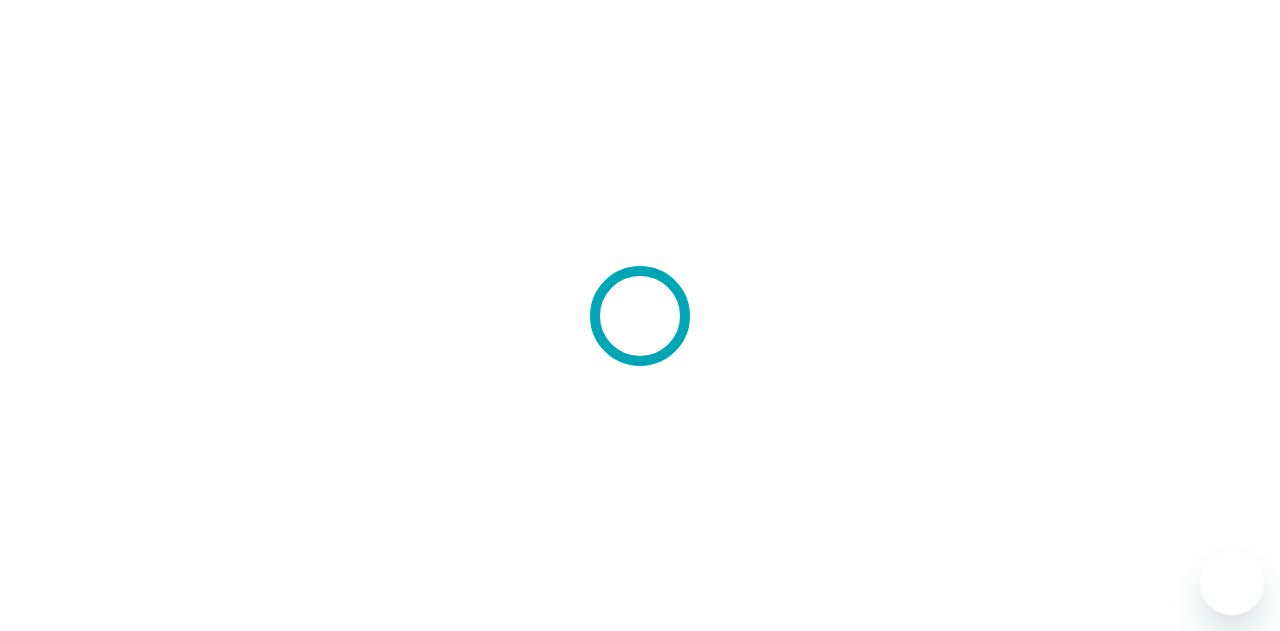 scroll, scrollTop: 0, scrollLeft: 0, axis: both 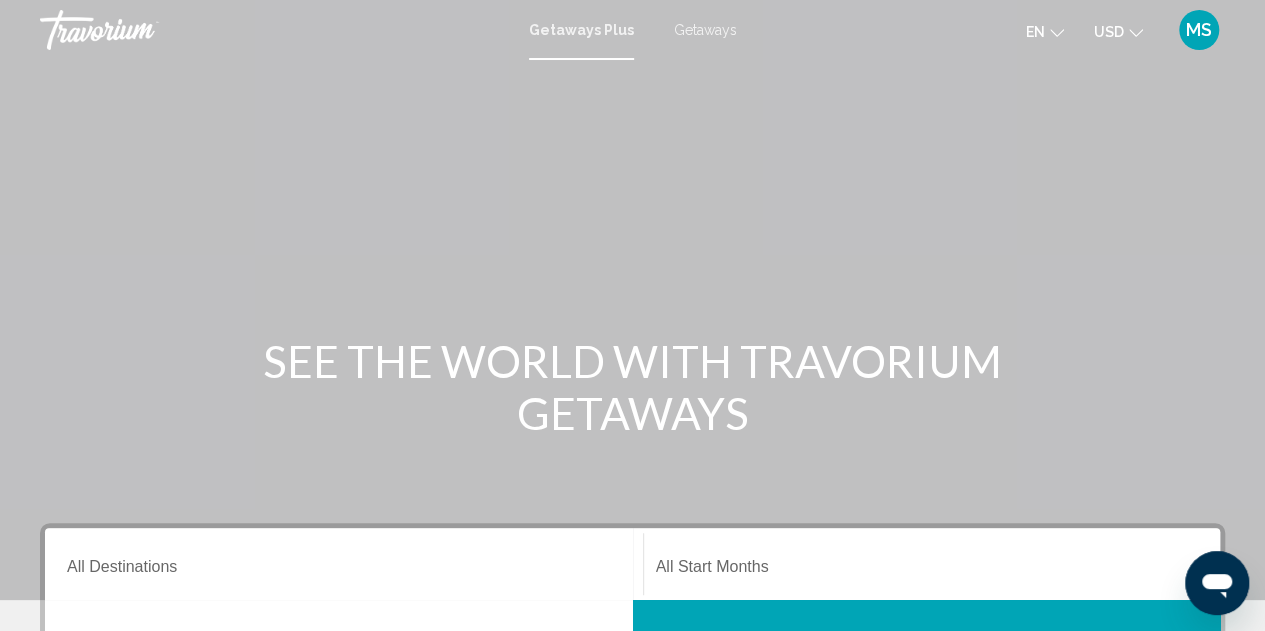 click on "Getaways" at bounding box center [705, 30] 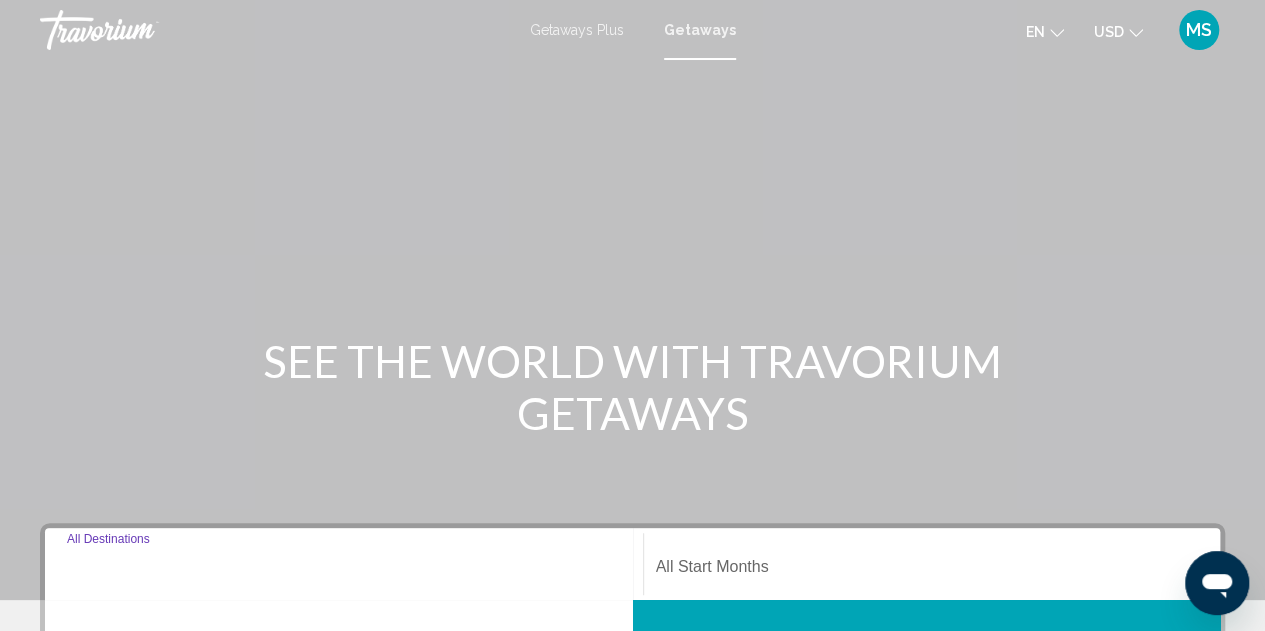 click on "Destination All Destinations" at bounding box center (344, 571) 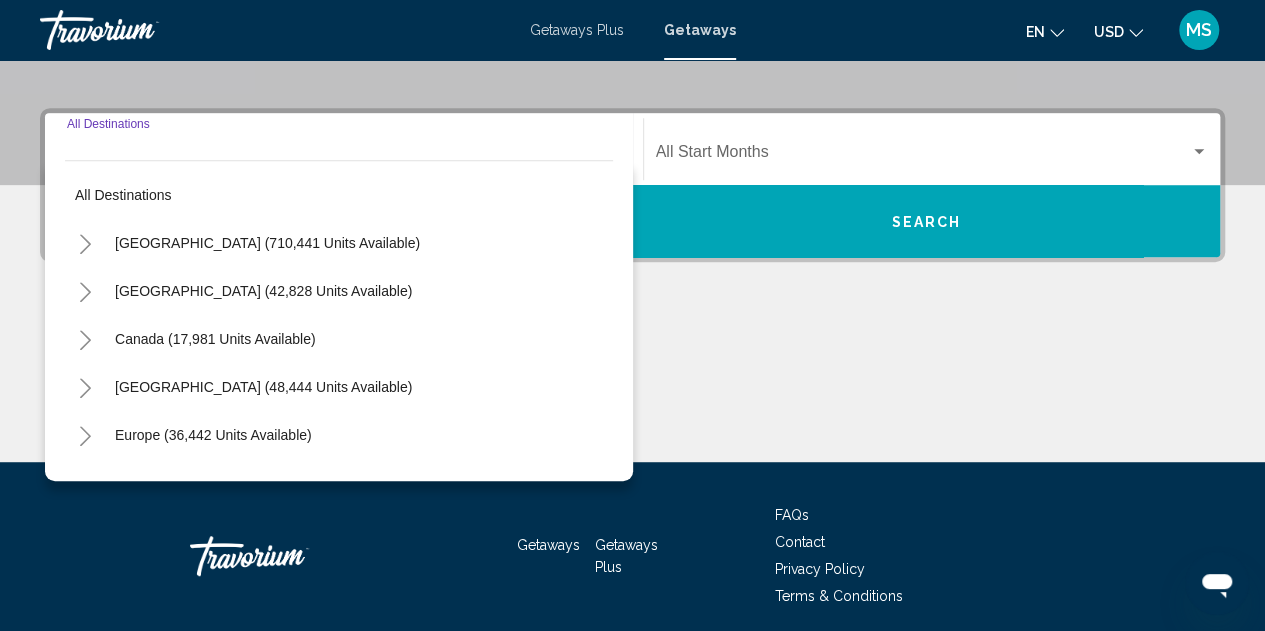 scroll, scrollTop: 458, scrollLeft: 0, axis: vertical 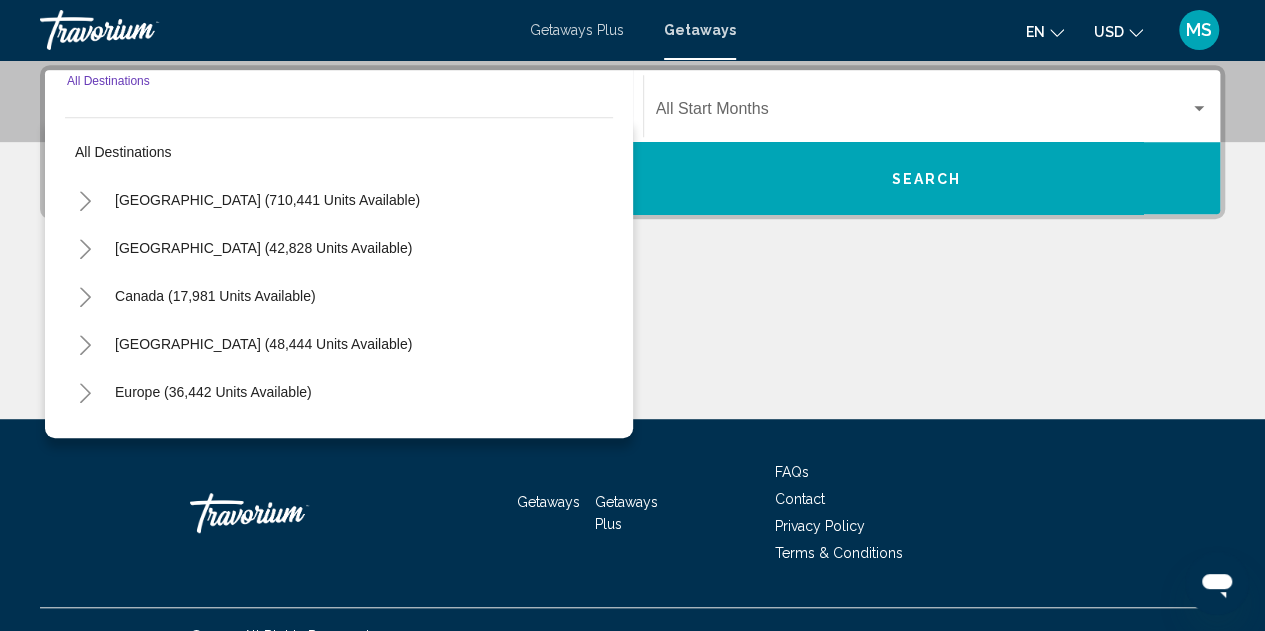 click 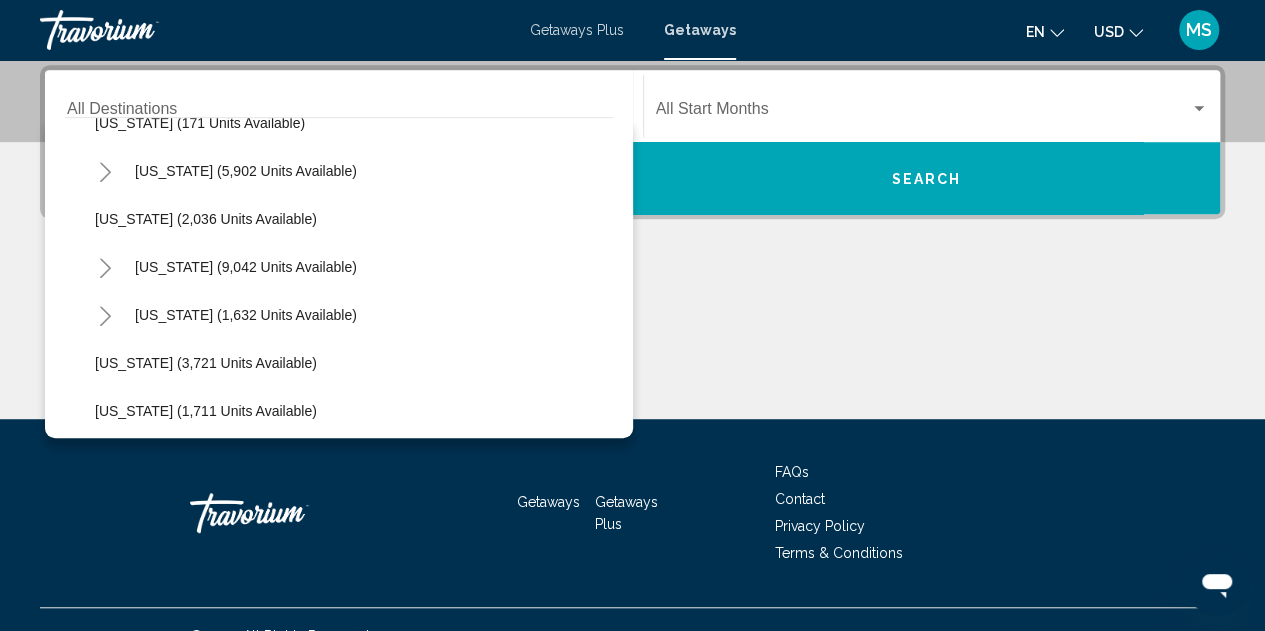 scroll, scrollTop: 1125, scrollLeft: 0, axis: vertical 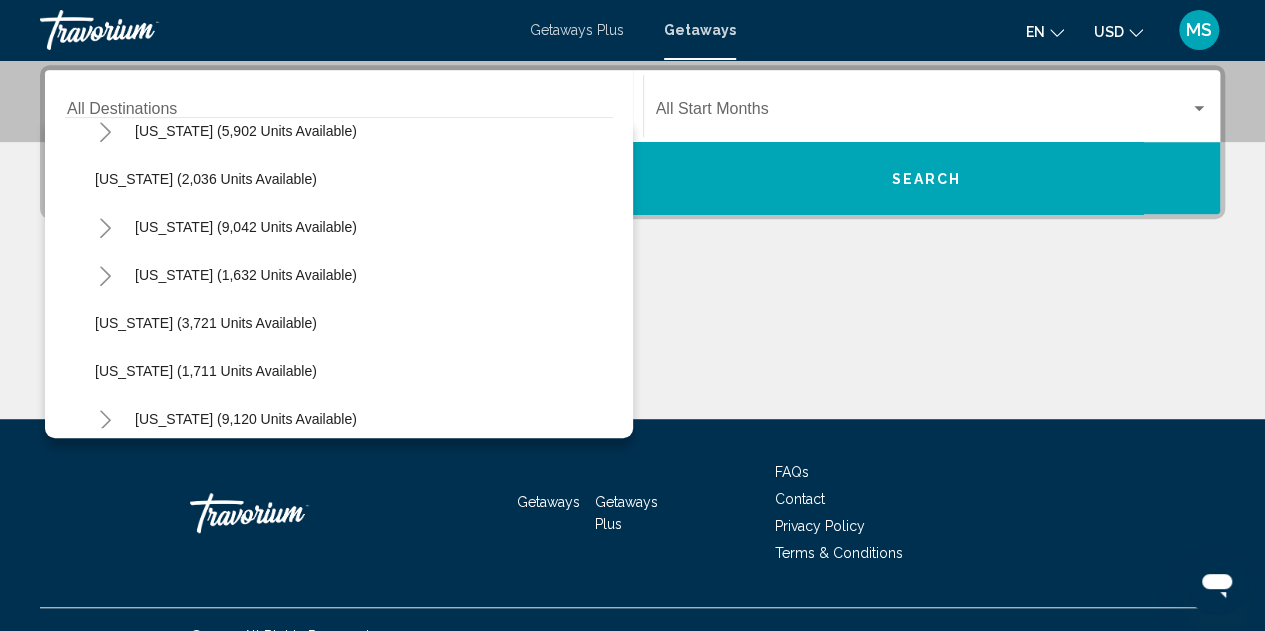 click 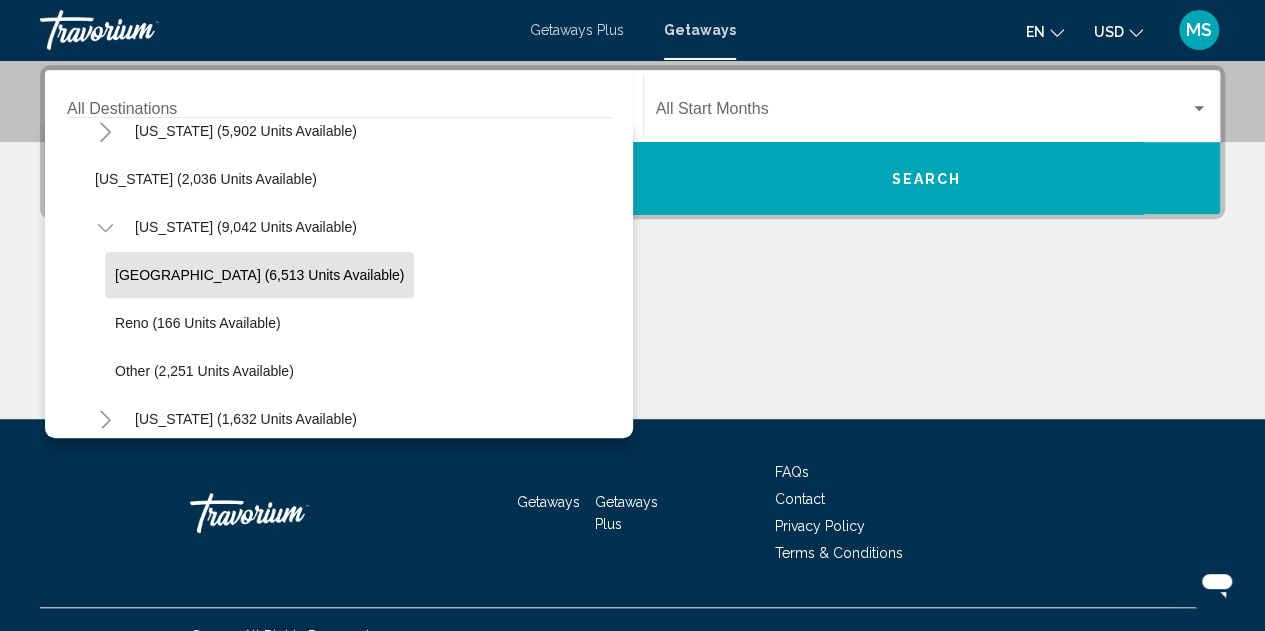 click on "Las Vegas (6,513 units available)" 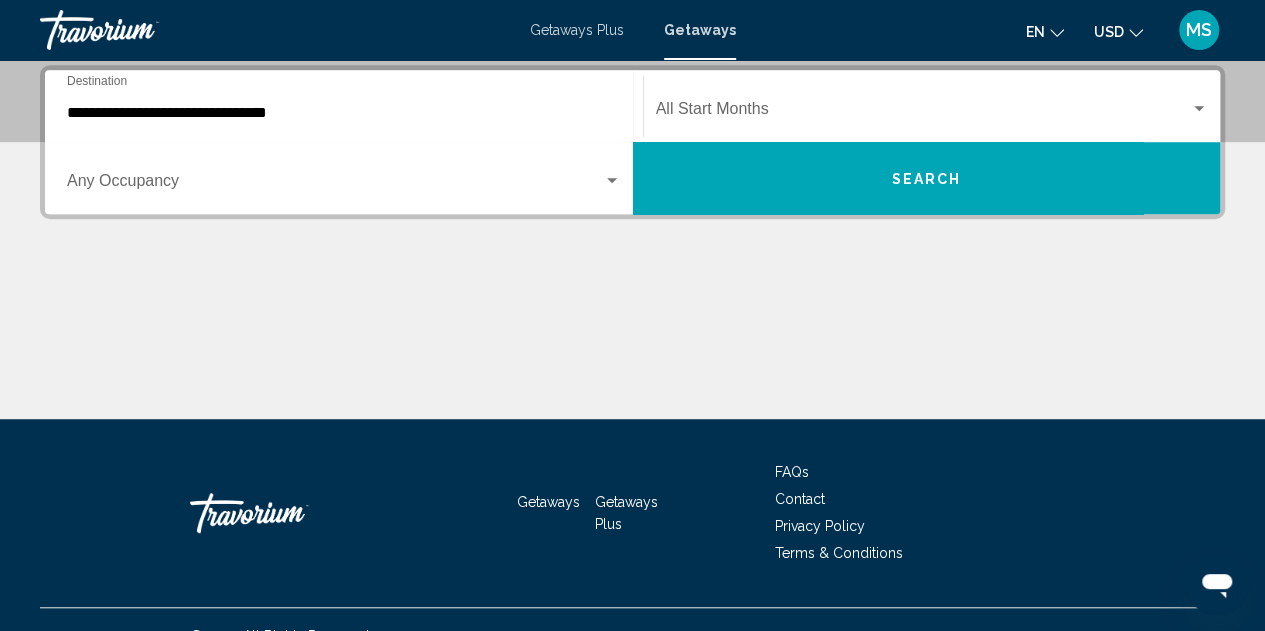 click on "Start Month All Start Months" 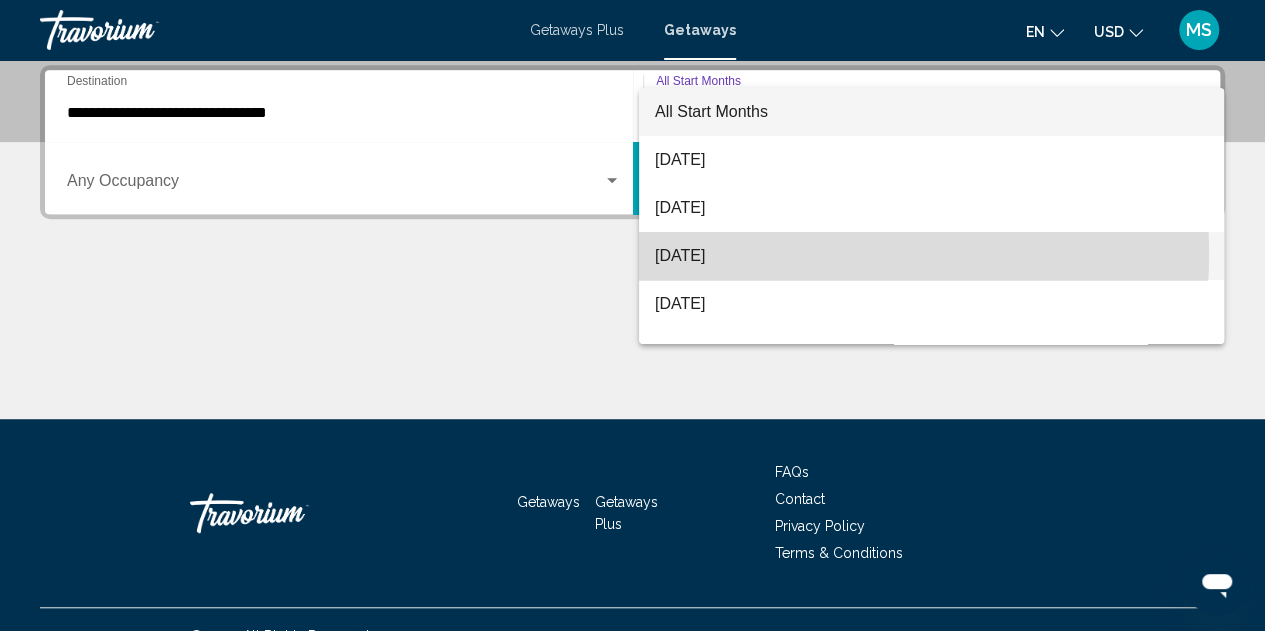 click on "[DATE]" at bounding box center [931, 256] 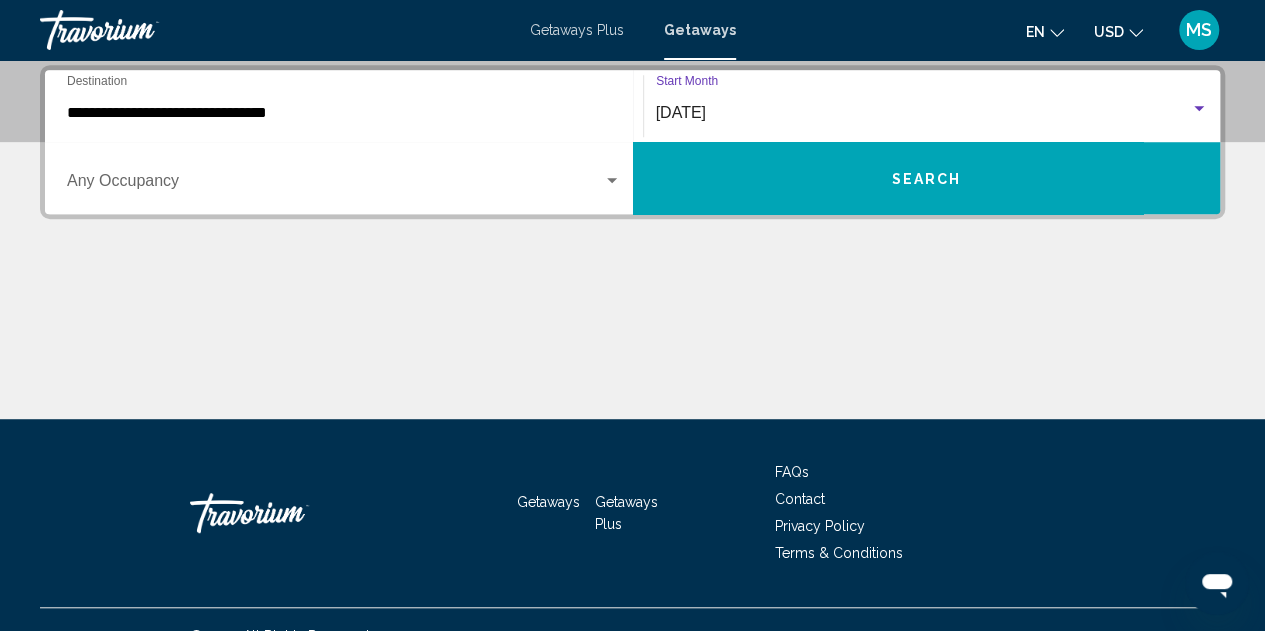 click on "Search" at bounding box center [927, 178] 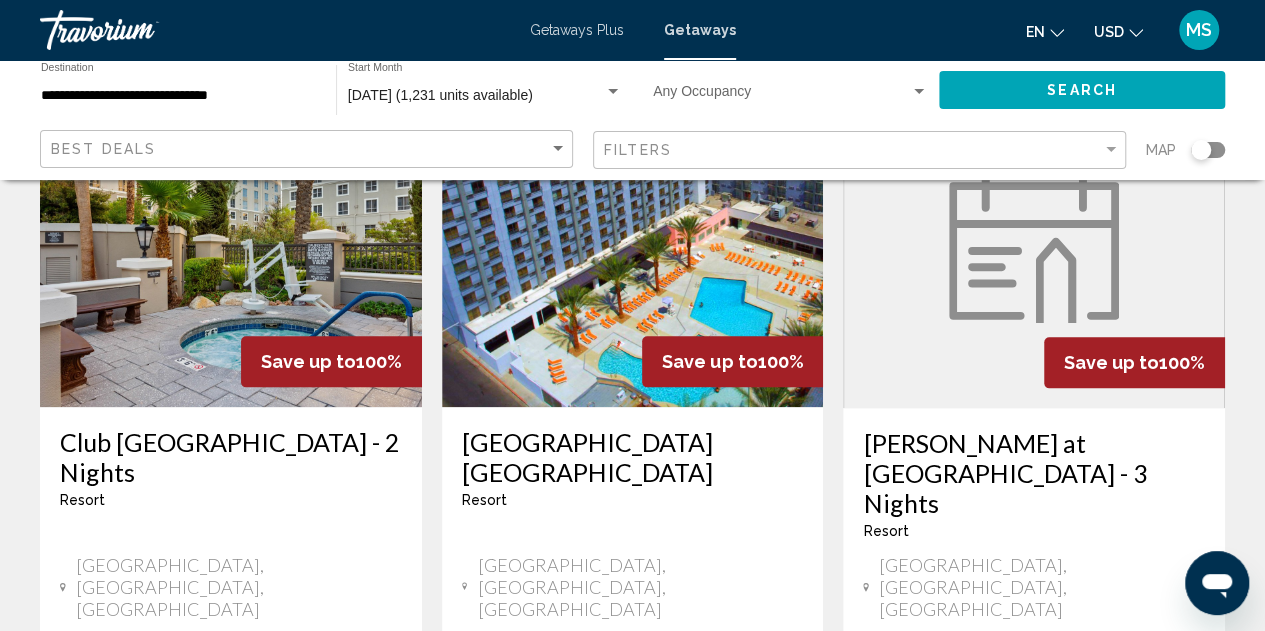 scroll, scrollTop: 1004, scrollLeft: 0, axis: vertical 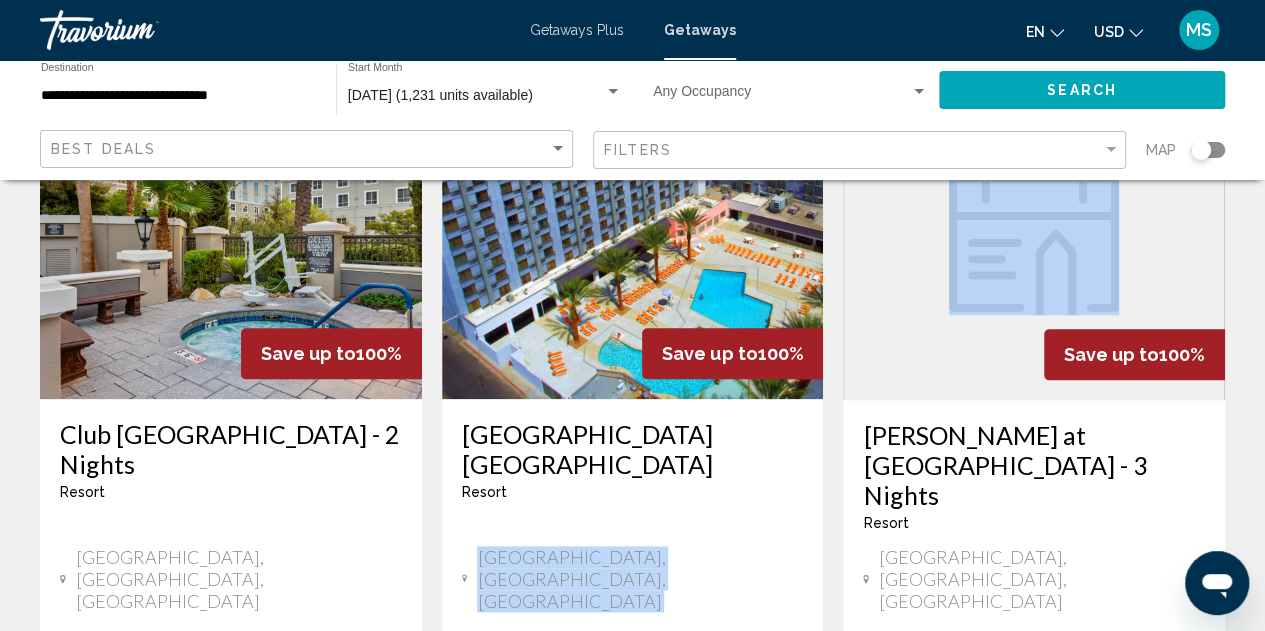 click on "1,231 Getaways units available across 37 Resorts Save up to  100%   OYO Hotel & Casino Las Vegas - 3 Nights  Resort  -  This is an adults only resort
Las Vegas, NV, USA From $461.00 USD $0.00 USD For 3 nights You save  $461.00 USD   temp
Fitness Center
Swimming Pool View Resort    ( 150 units )  Save up to  100%   OYO Hotel & Casino Las Vegas - 5 Nights  Resort  -  This is an adults only resort
Las Vegas, NV, USA From $515.00 USD $0.00 USD For 5 nights You save  $515.00 USD   temp
Fitness Center
Swimming Pool View Resort    ( 42 units )  Save up to  100%   WorldMark Tropicana Avenue - 2 Nights  Resort  -  This is an adults only resort
Las Vegas, NV, USA From $529.99 USD  temp" at bounding box center [632, 861] 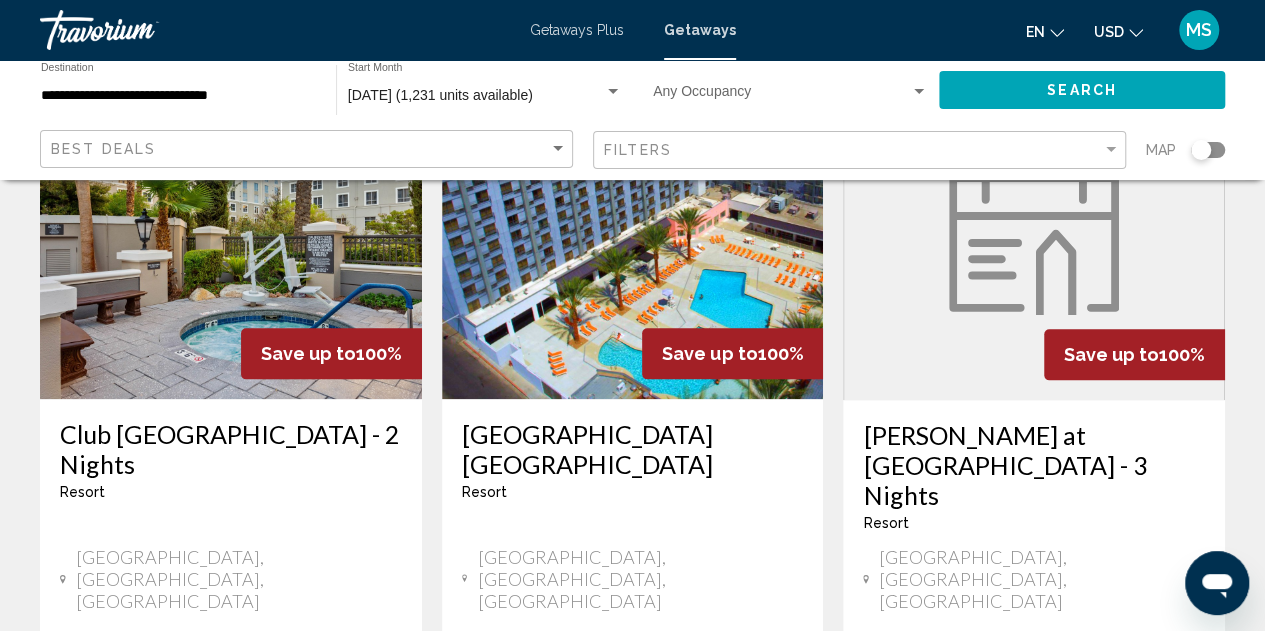 click on "$0.00 USD" at bounding box center (103, 722) 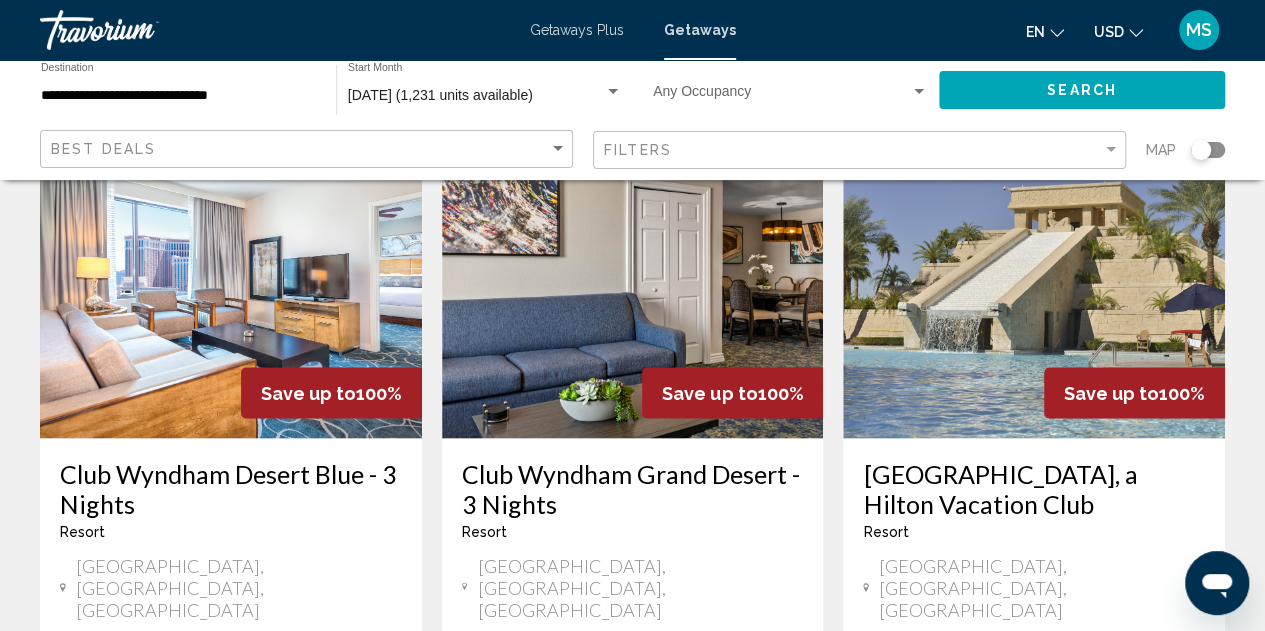 scroll, scrollTop: 1814, scrollLeft: 0, axis: vertical 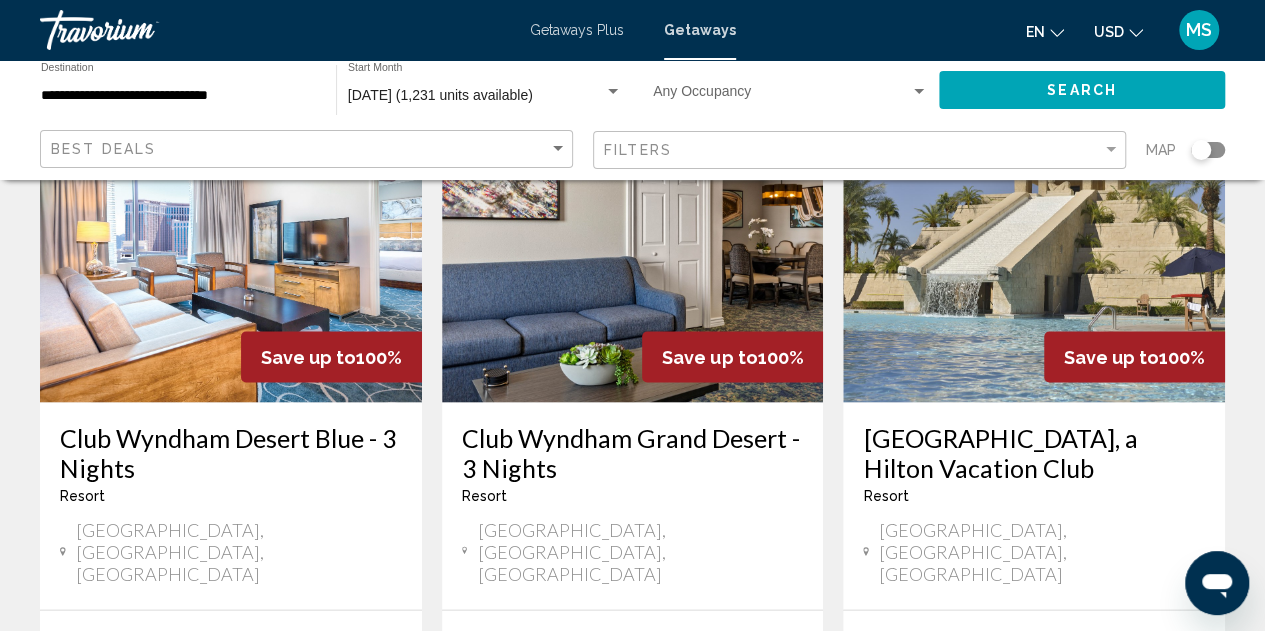 click at bounding box center (1034, 242) 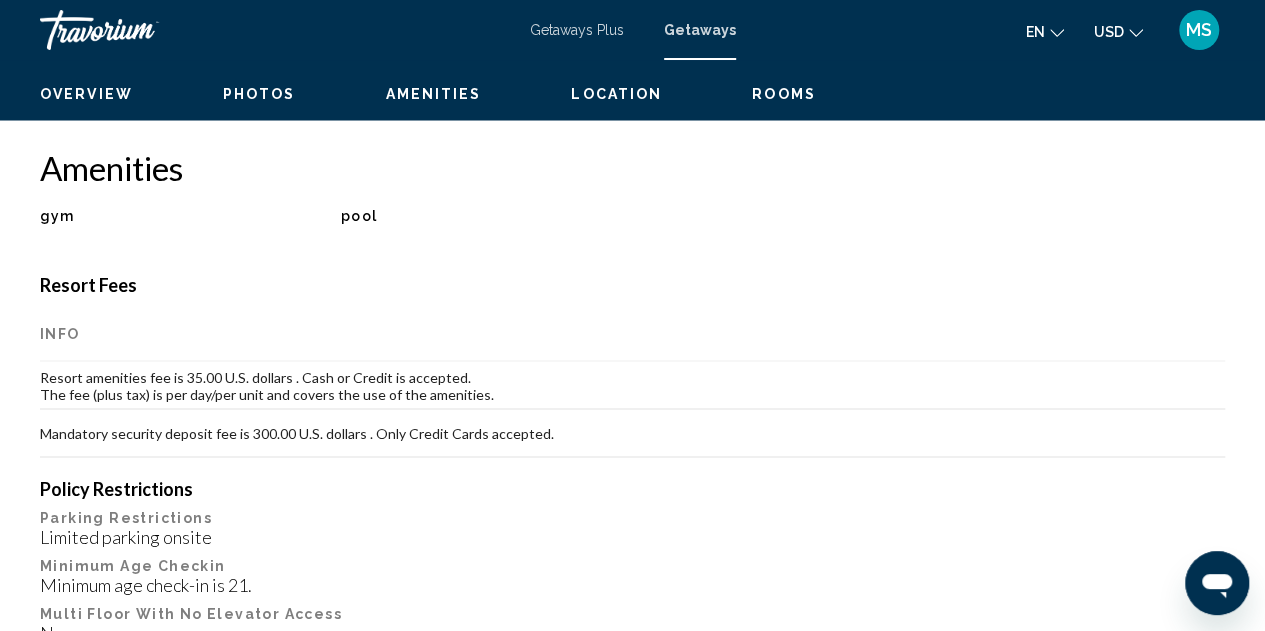 scroll, scrollTop: 219, scrollLeft: 0, axis: vertical 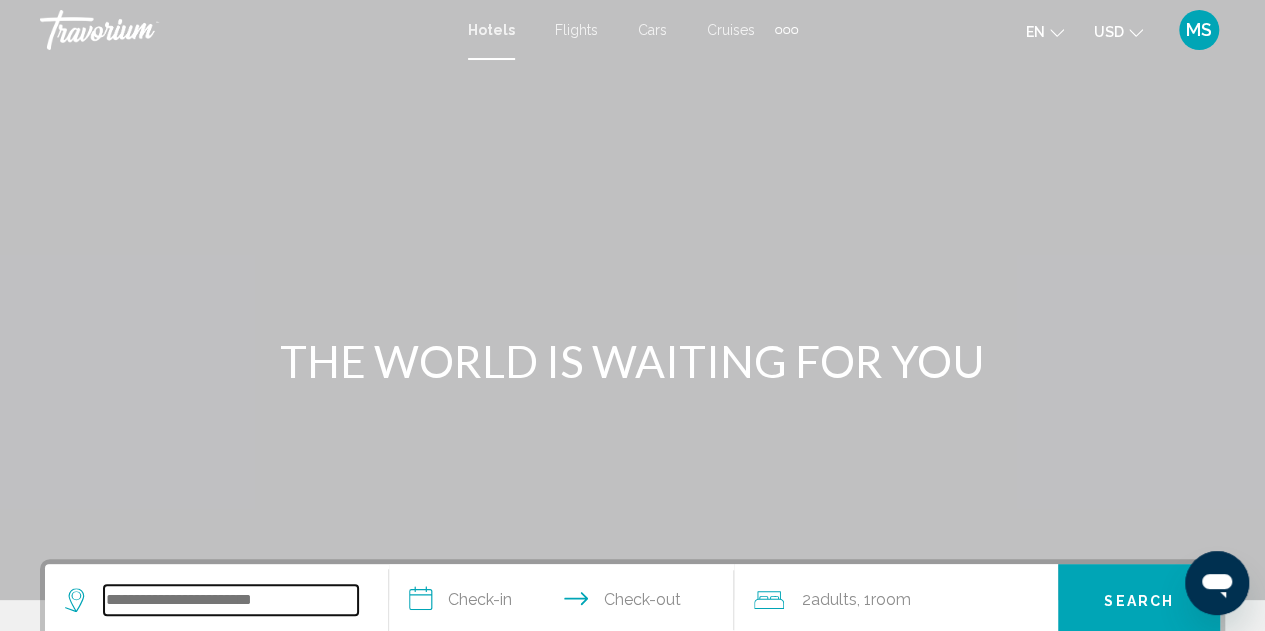 click at bounding box center (231, 600) 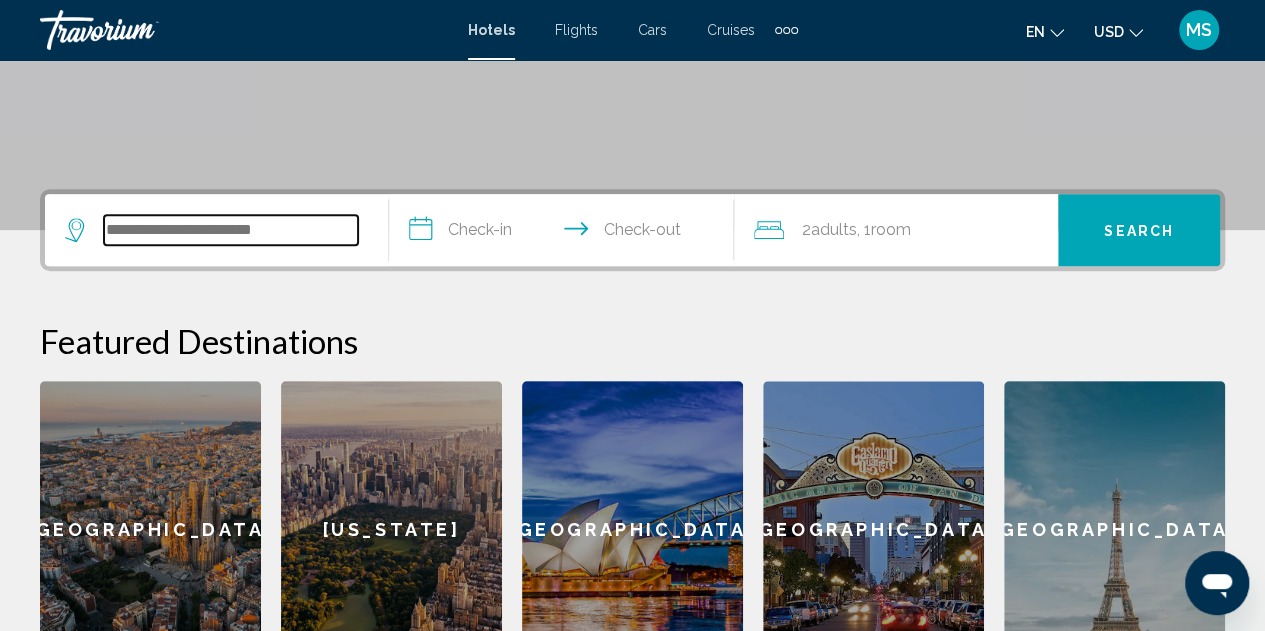 scroll, scrollTop: 494, scrollLeft: 0, axis: vertical 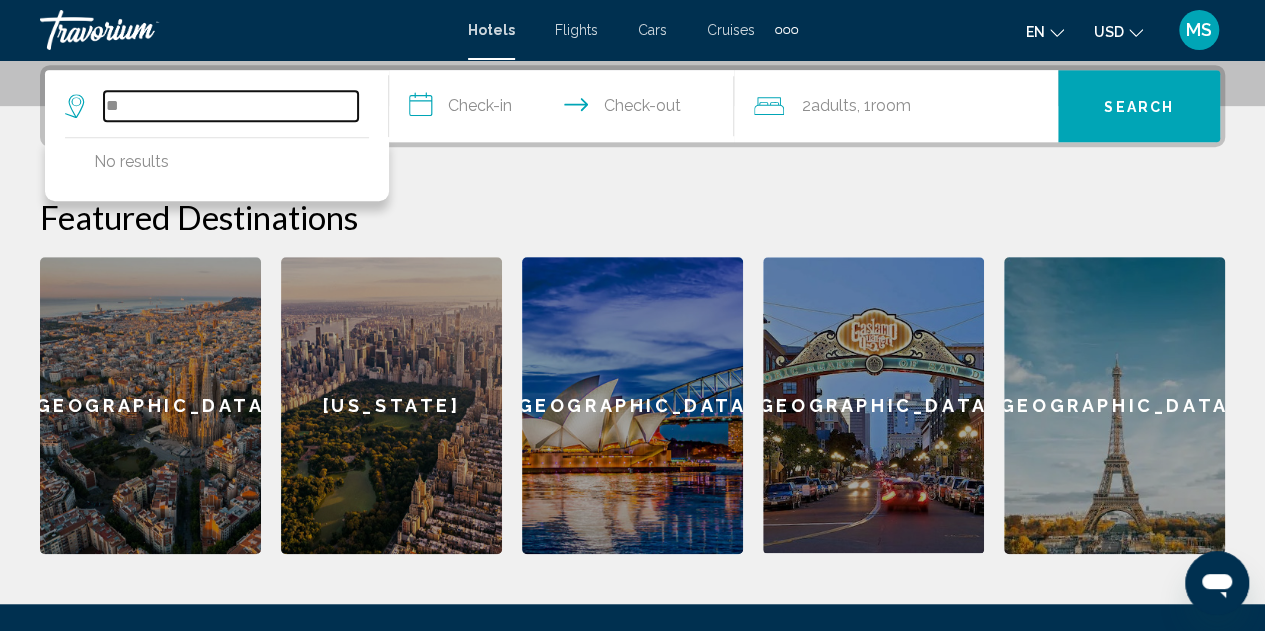 type on "*" 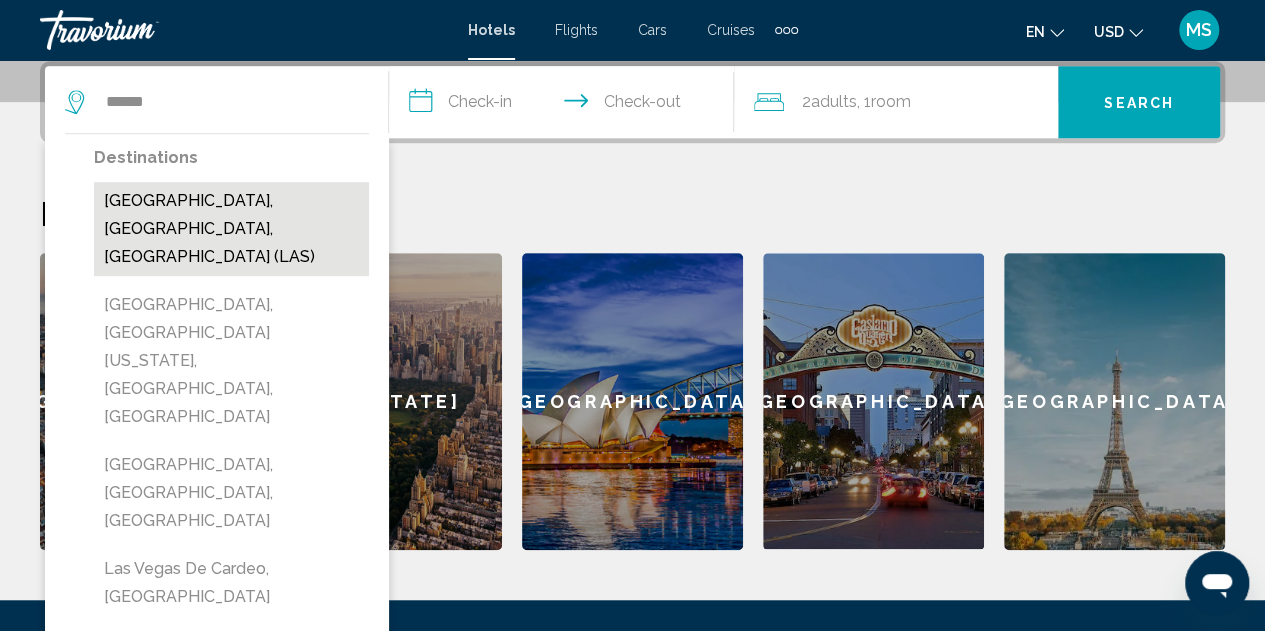click on "Las Vegas, NV, United States (LAS)" at bounding box center (231, 229) 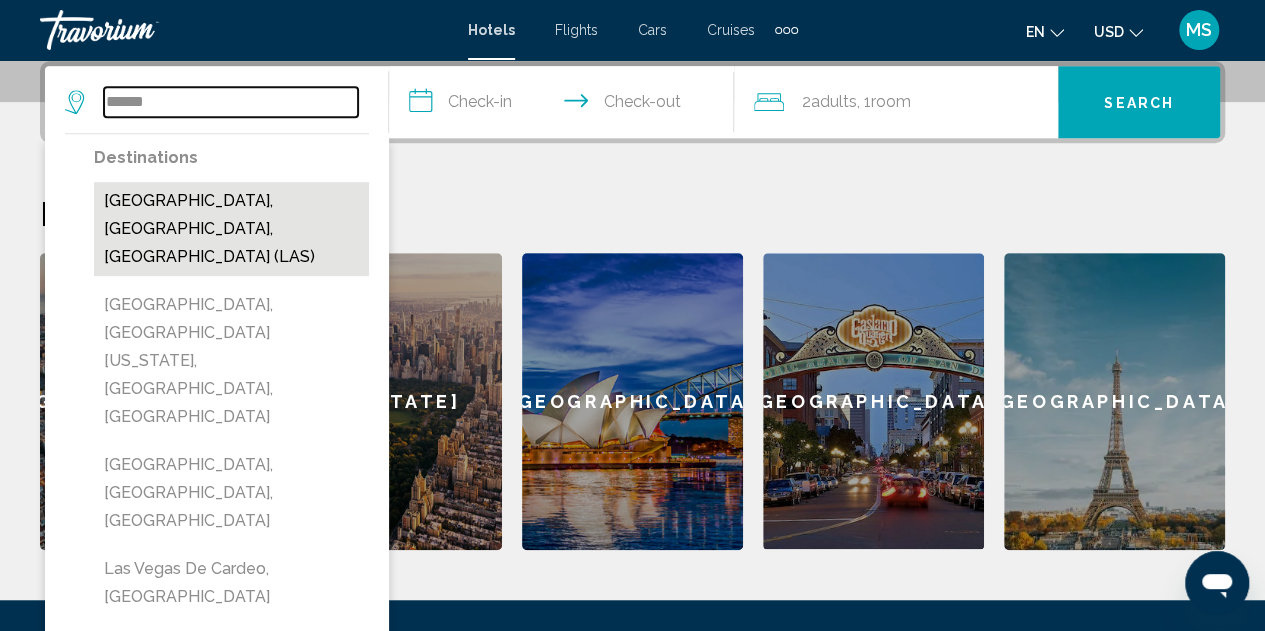 type on "**********" 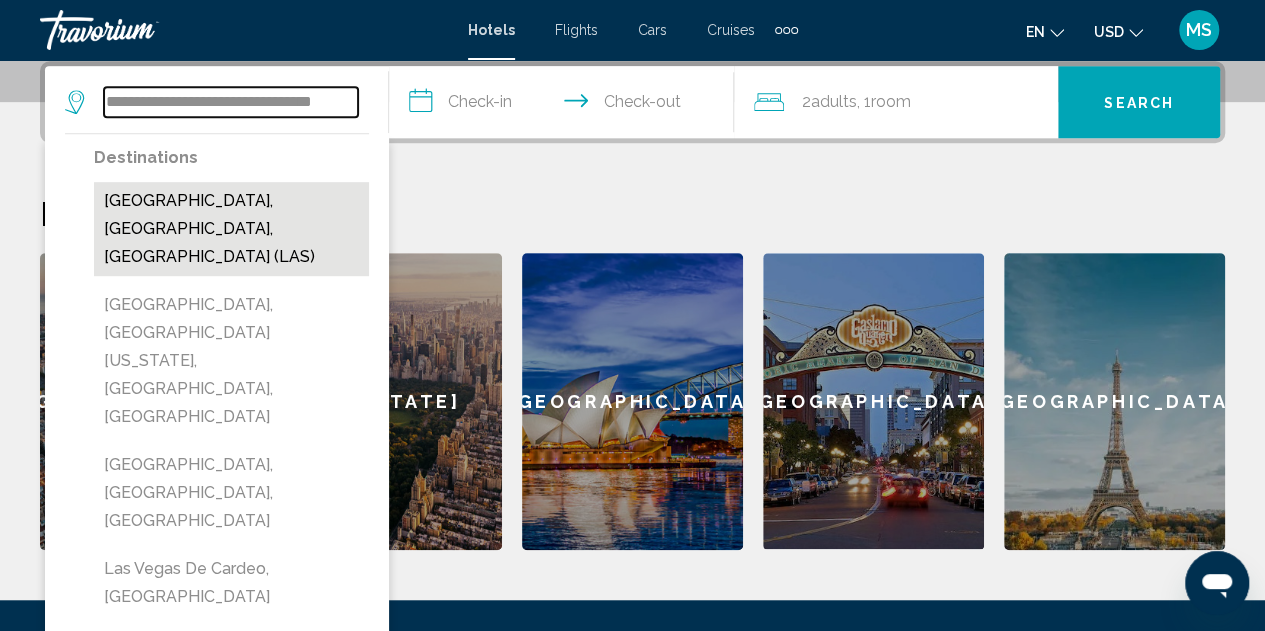 scroll, scrollTop: 494, scrollLeft: 0, axis: vertical 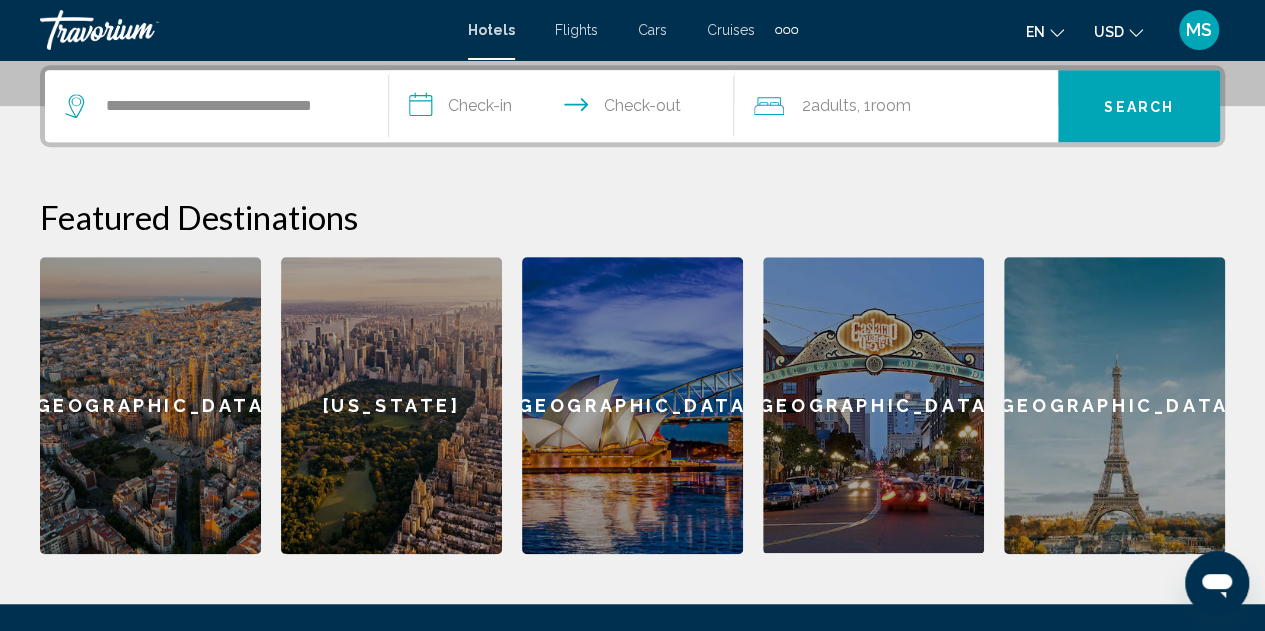 click on "**********" at bounding box center (565, 109) 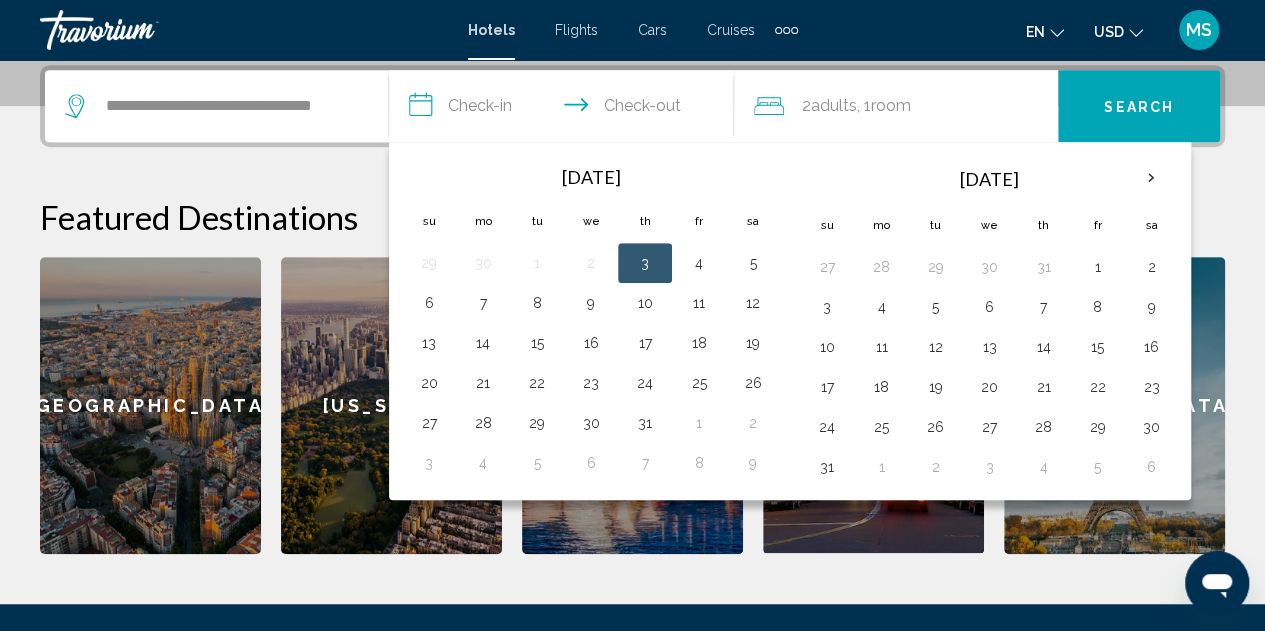 click at bounding box center [1151, 178] 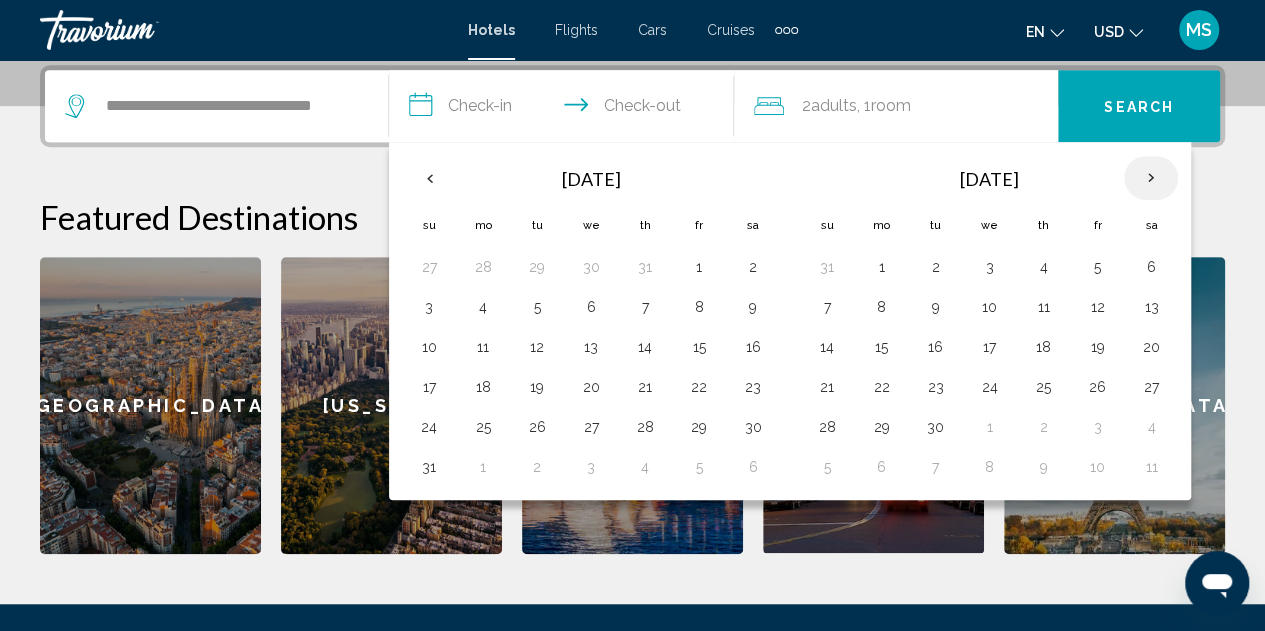 click on "1" at bounding box center [881, 267] 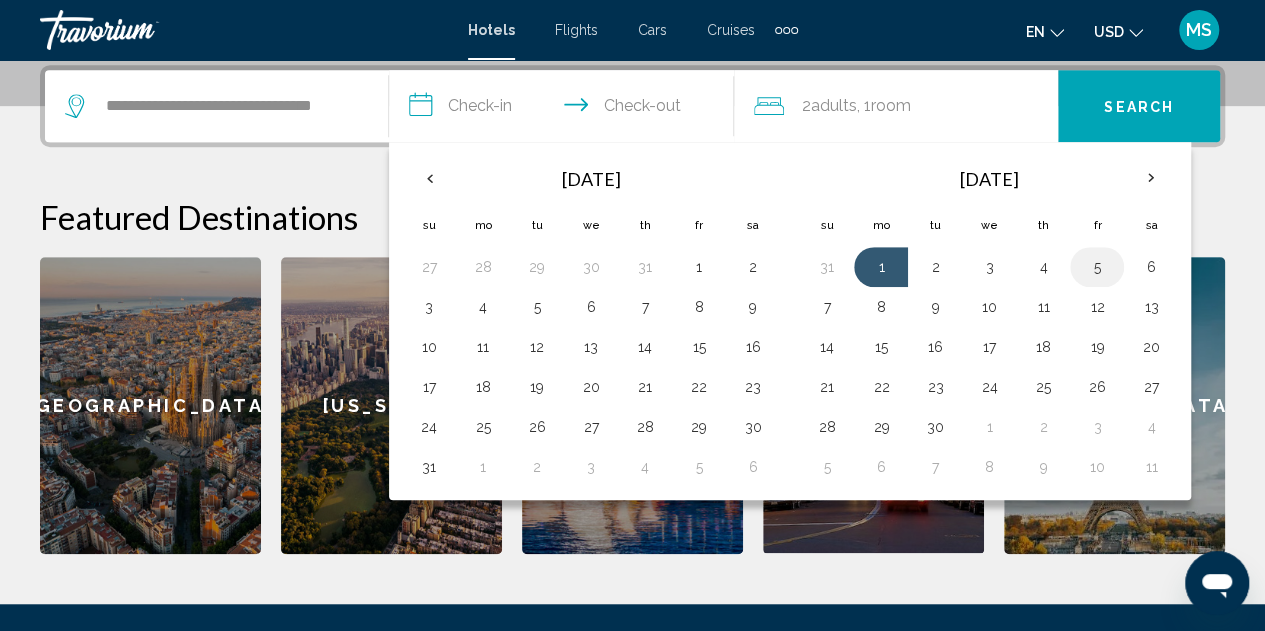 click on "5" at bounding box center (1097, 267) 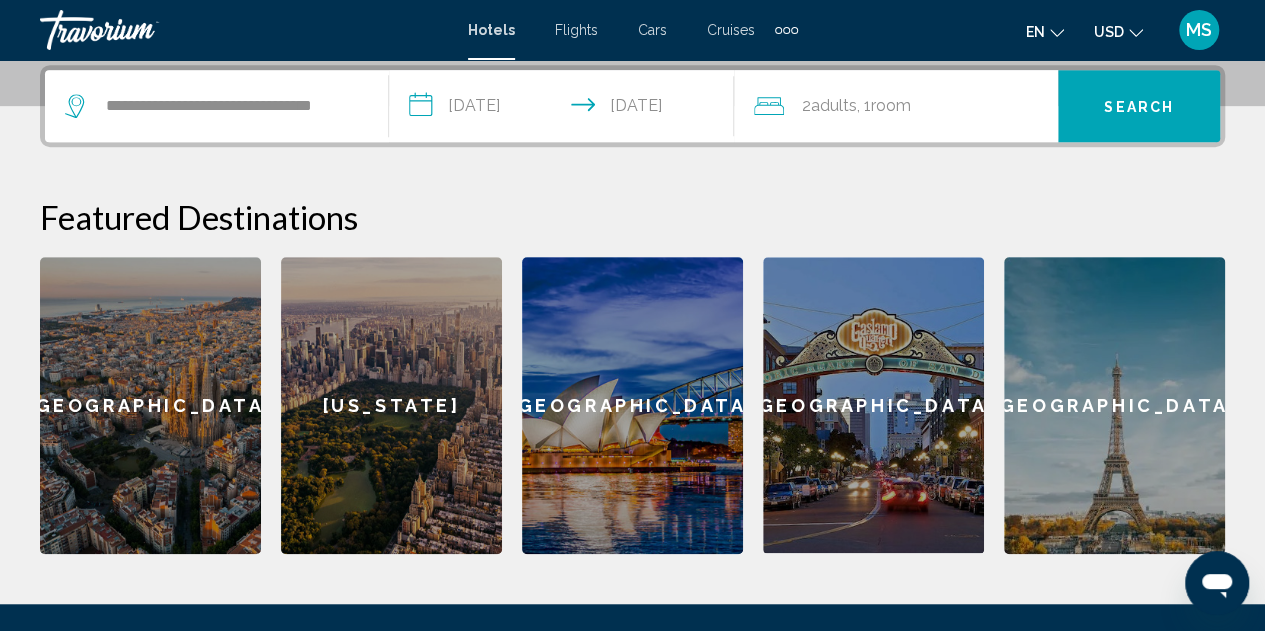 click on "Search" at bounding box center (1139, 107) 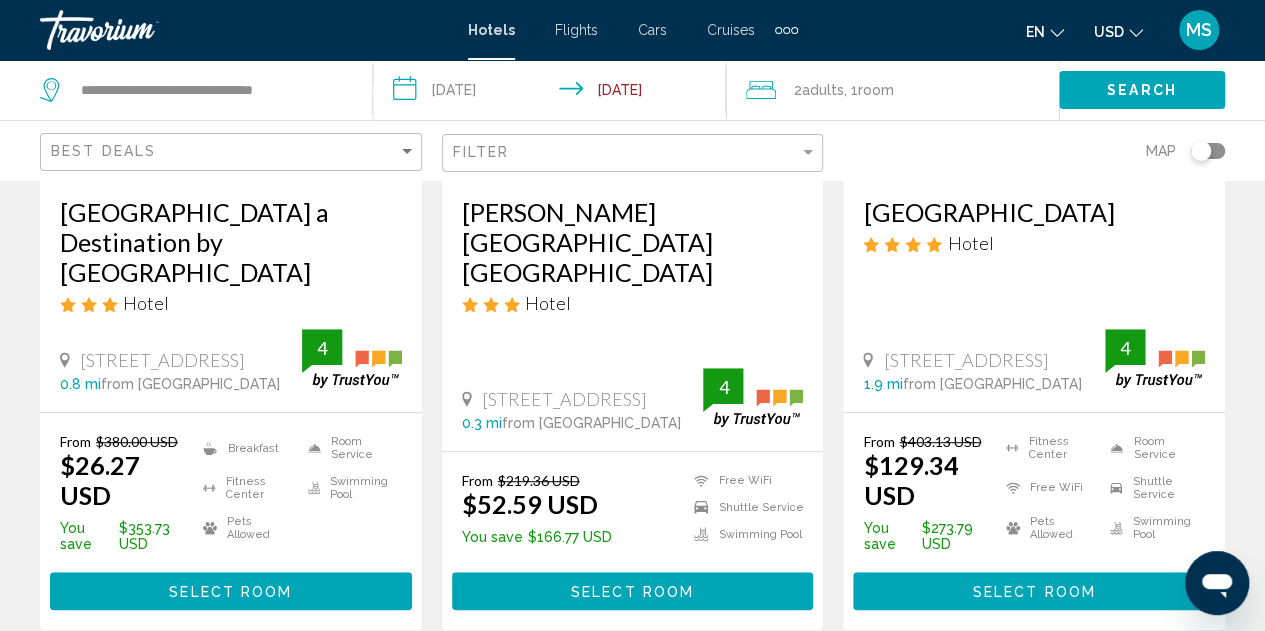scroll, scrollTop: 396, scrollLeft: 0, axis: vertical 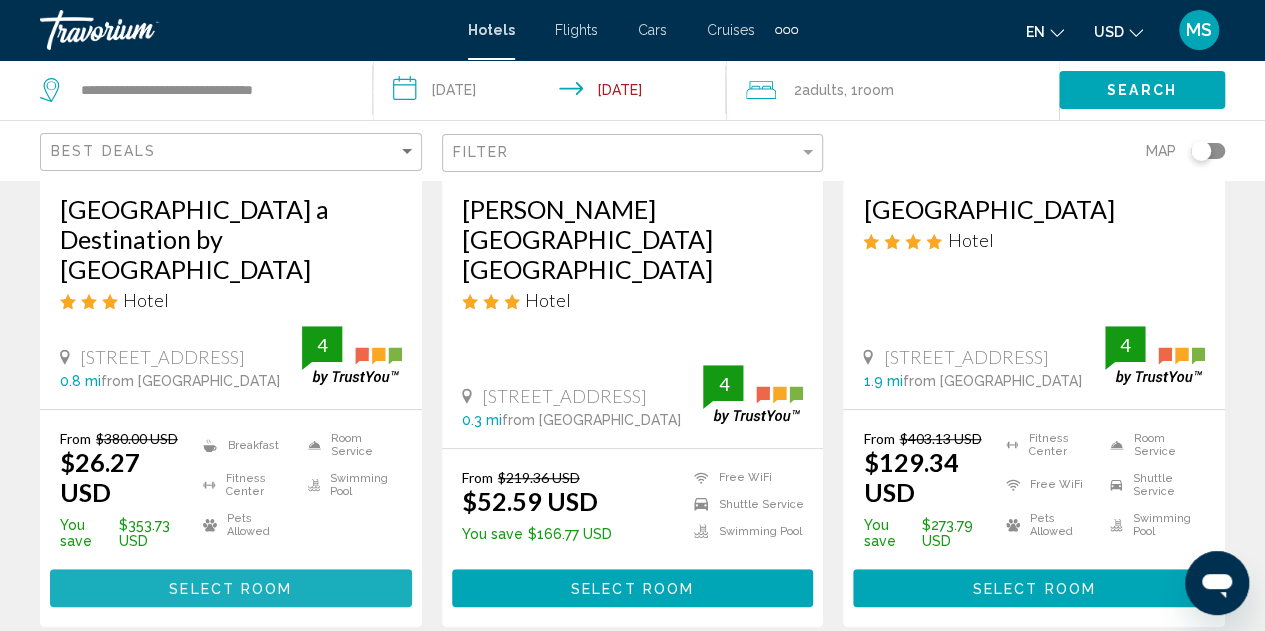 click on "Select Room" at bounding box center [231, 587] 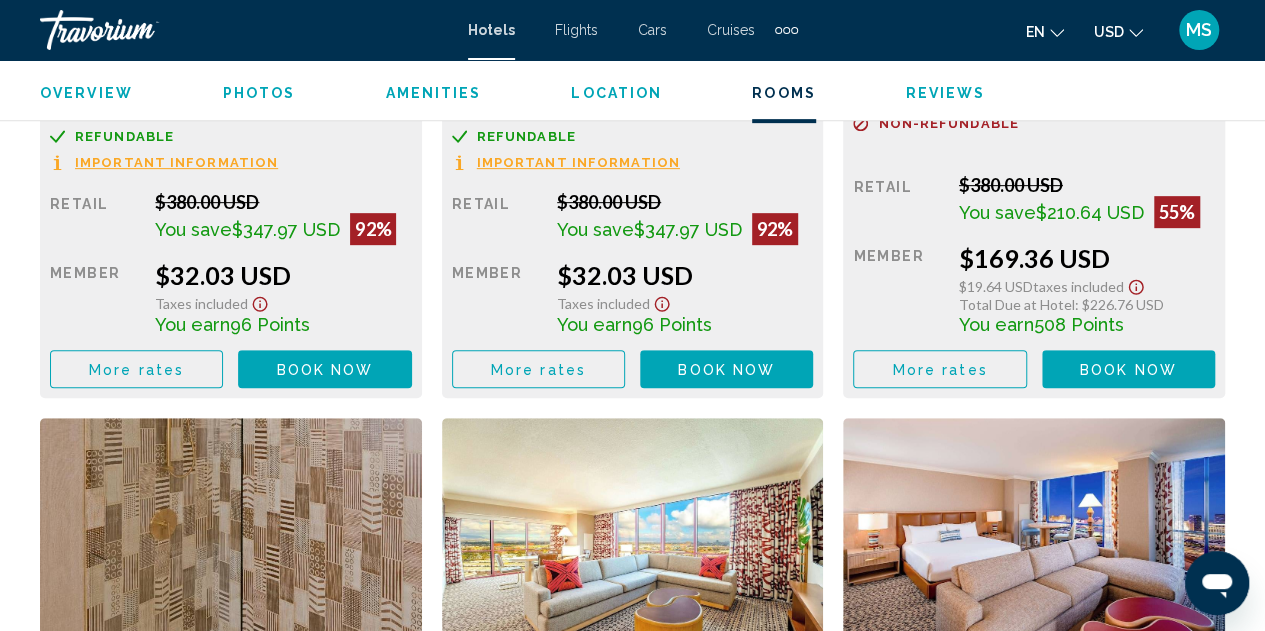scroll, scrollTop: 4181, scrollLeft: 0, axis: vertical 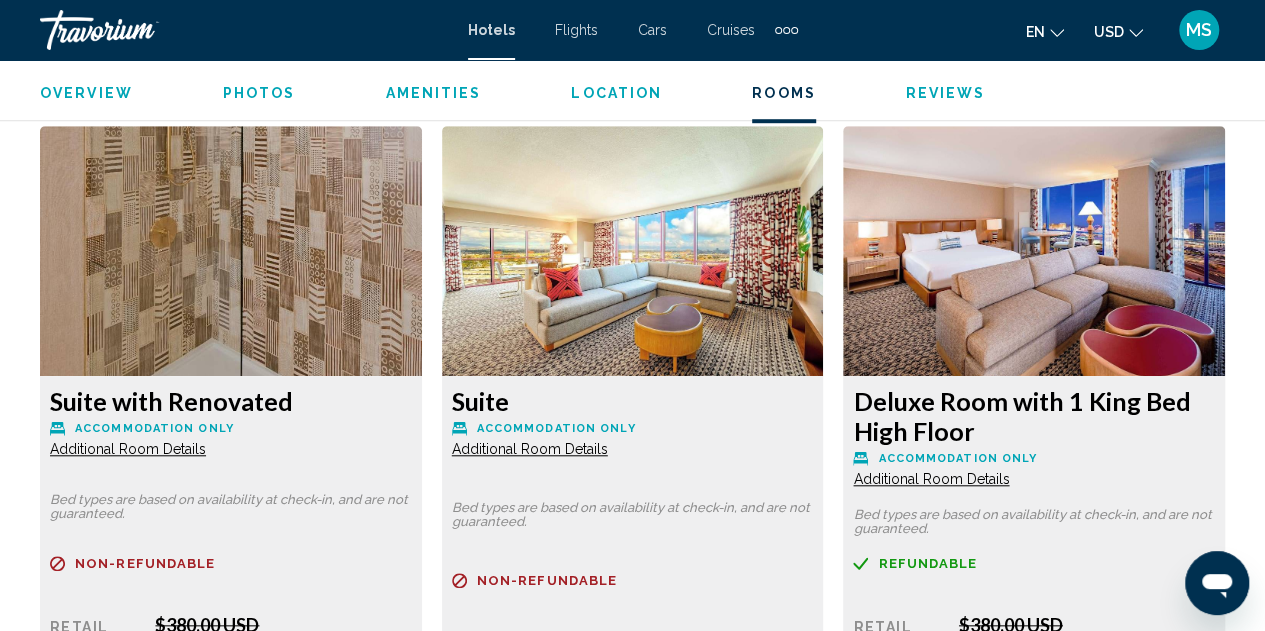 click on "Suite
Accommodation Only Additional Room Details Bed types are based on availability at check-in, and are not guaranteed.
Refundable
Non-refundable
Non-refundable     Retail  $380.00 USD  You save  $196.45 USD  52%  when you redeem    Member  $183.55 USD  Taxes included
You earn  551  Points  More rates Book now No longer available" at bounding box center (231, -835) 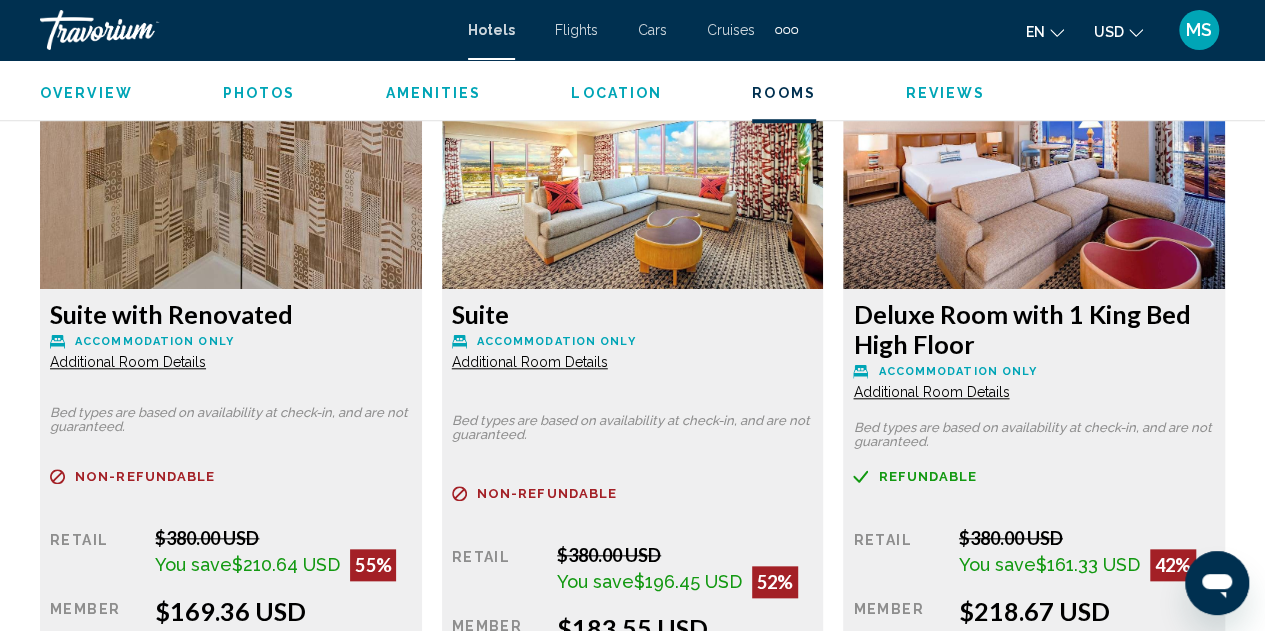 scroll, scrollTop: 4564, scrollLeft: 0, axis: vertical 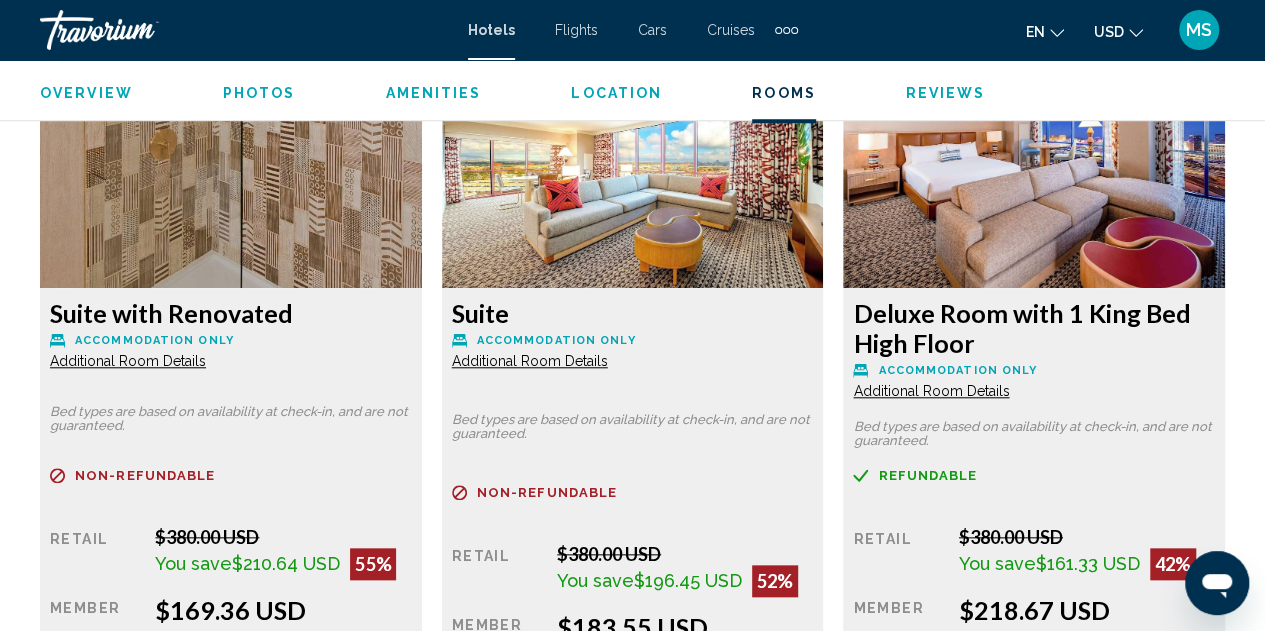 click at bounding box center (231, -1257) 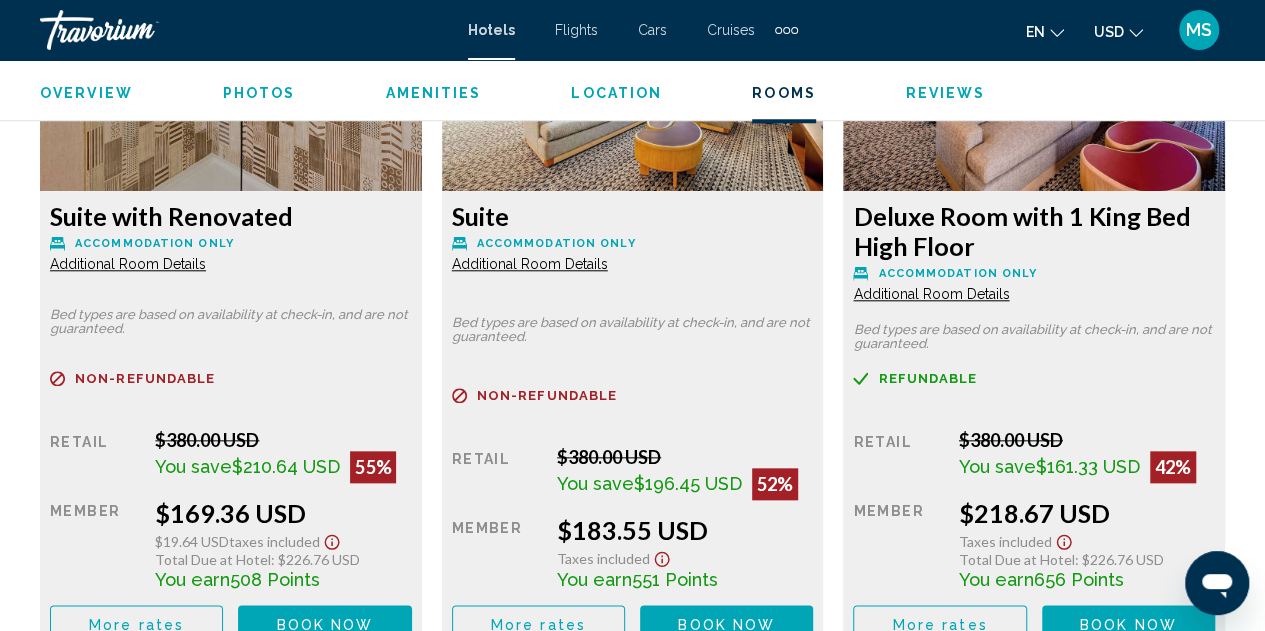 scroll, scrollTop: 4664, scrollLeft: 0, axis: vertical 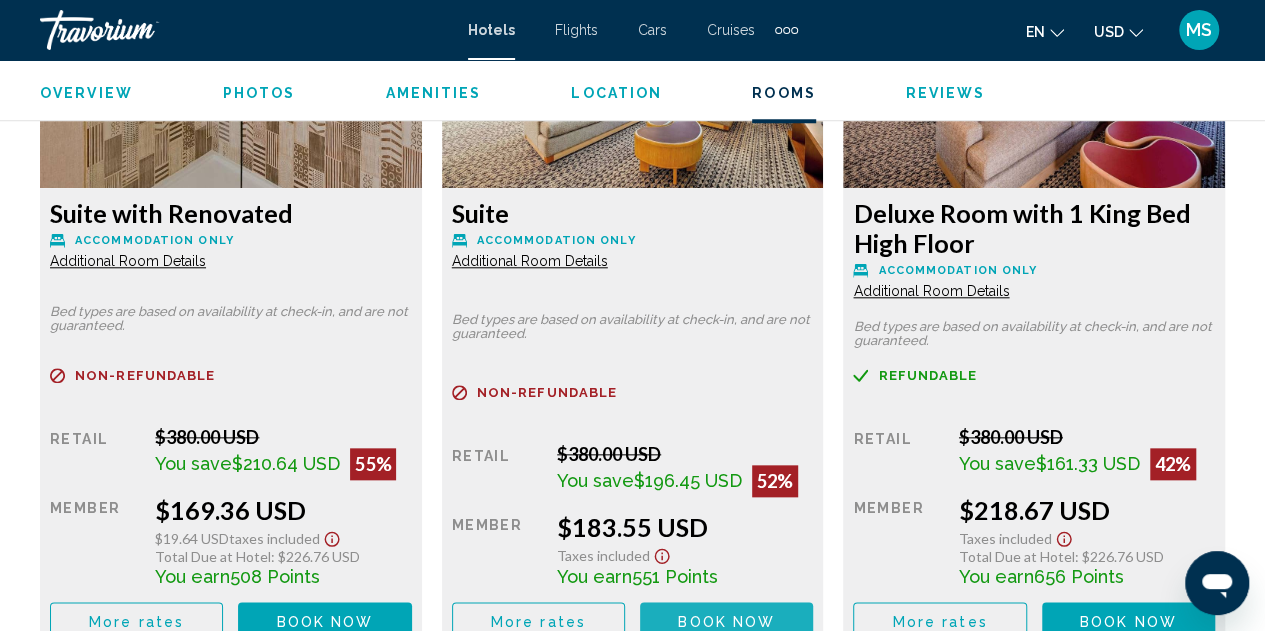 click on "Book now" at bounding box center (325, -842) 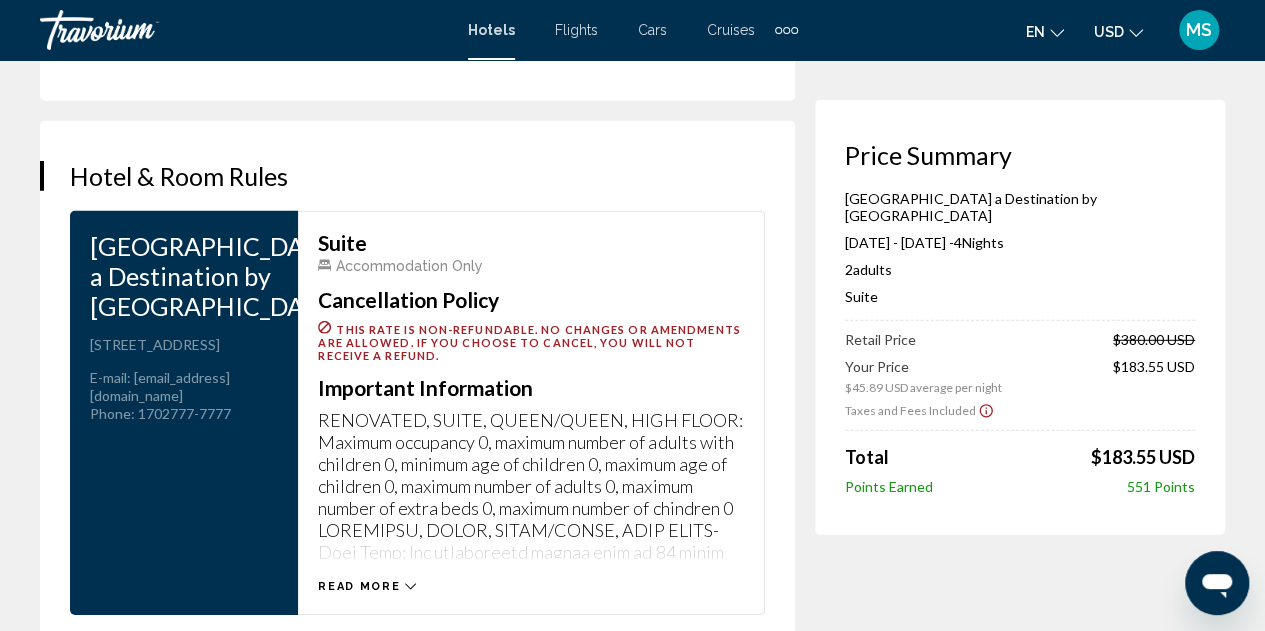 scroll, scrollTop: 2707, scrollLeft: 0, axis: vertical 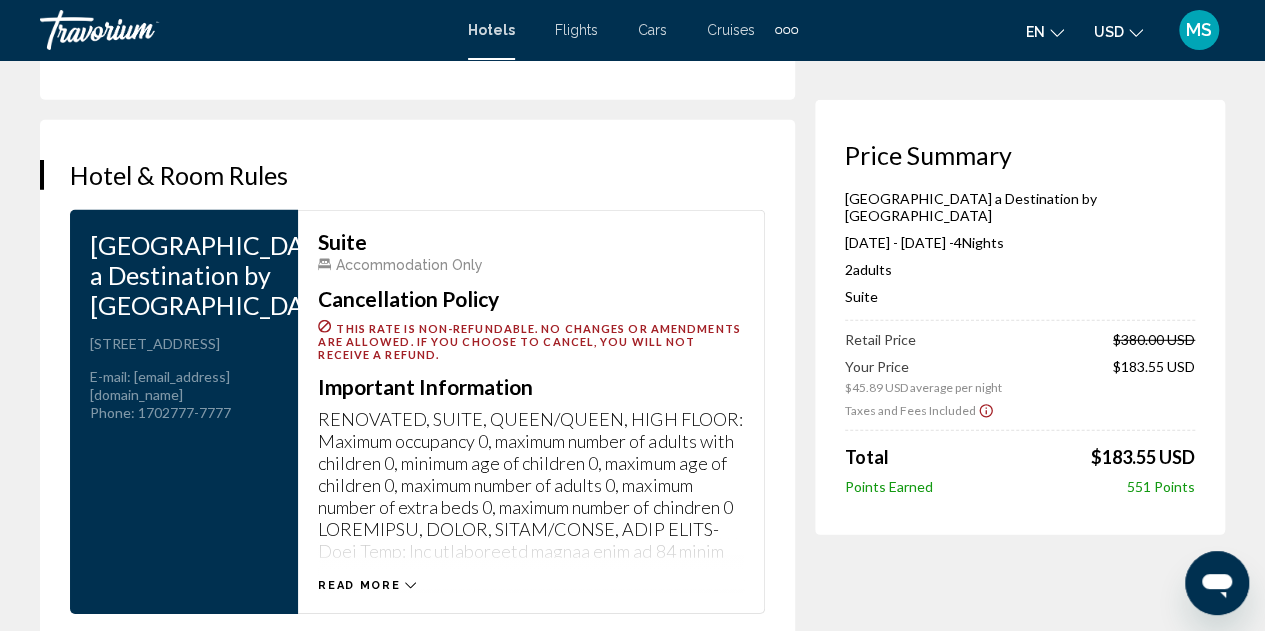 click on "Read more" at bounding box center [359, 585] 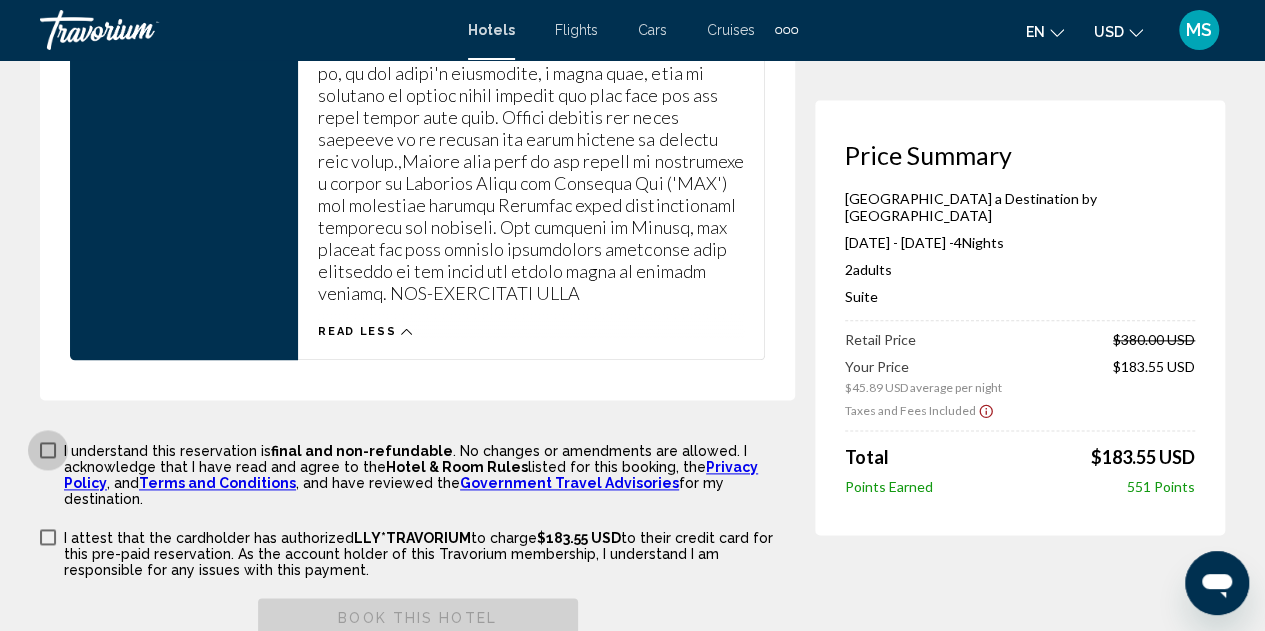 click on "I understand this reservation is  final and non-refundable . No changes or amendments are allowed. I acknowledge that I have read and agree to the  Hotel & Room Rules  listed for this booking, the  Privacy Policy , and  Terms and Conditions , and have reviewed the  Government Travel Advisories  for my destination." at bounding box center [429, 475] 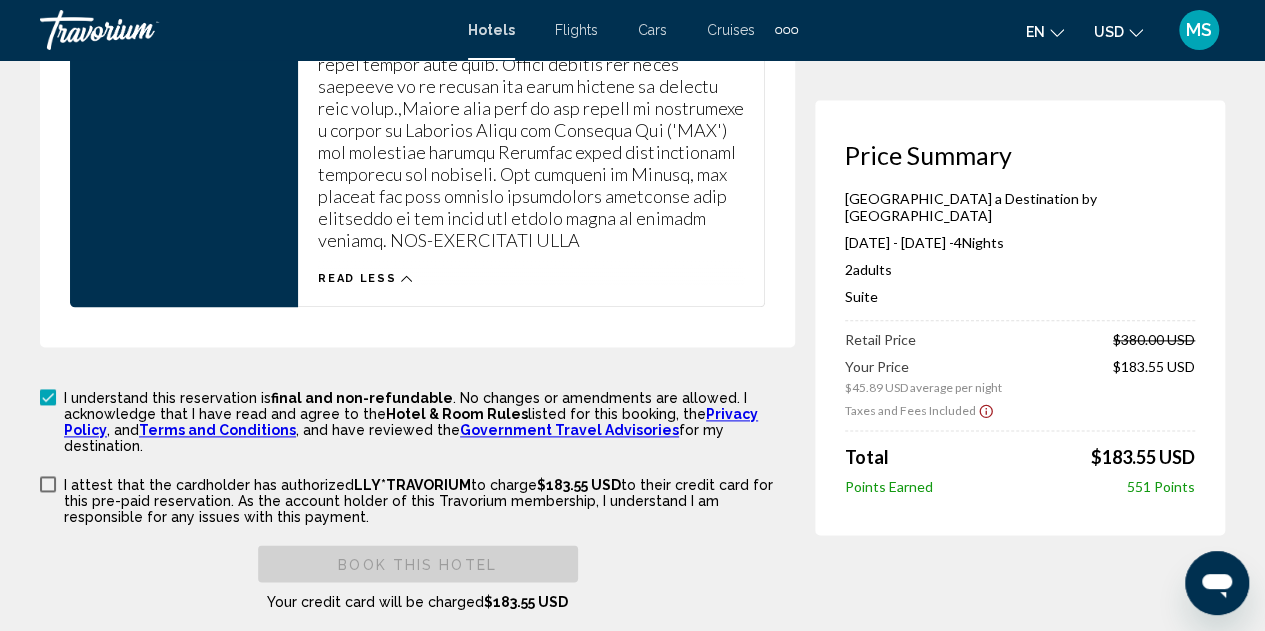 scroll, scrollTop: 4882, scrollLeft: 0, axis: vertical 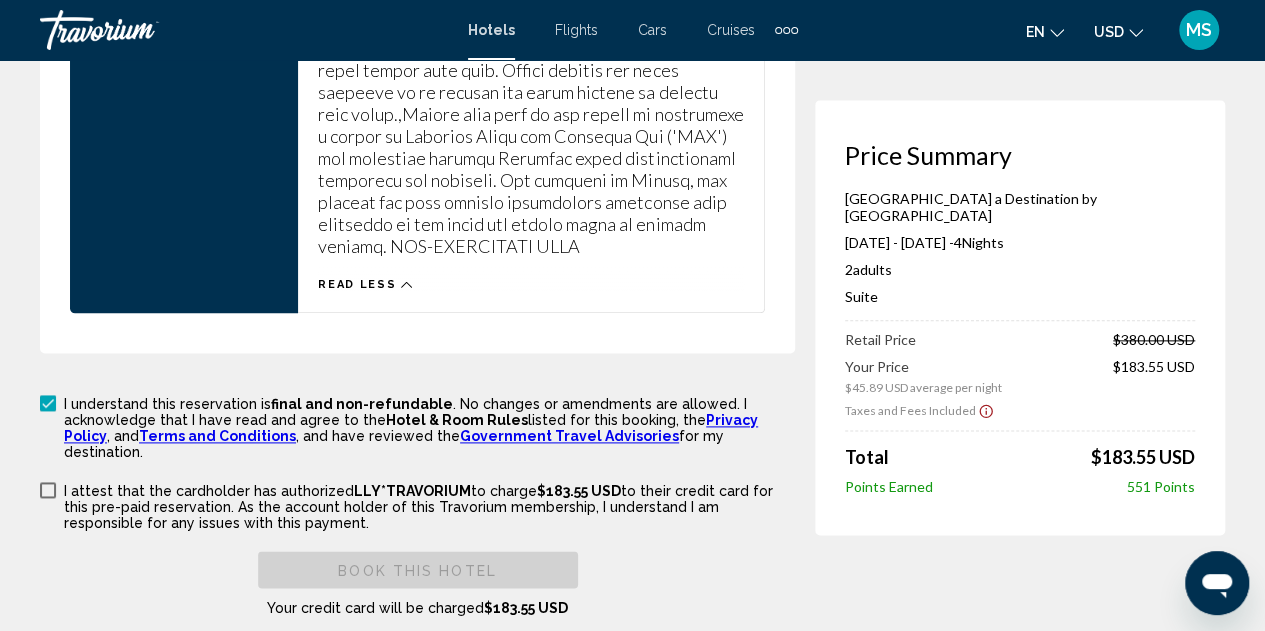 click on "Hotel Booking Price Summary Rio Hotel & Casino a Destination by Hyatt Hotel  Sep 1, 2025 - Sep 5, 2025 -  4  Night Nights 2  Adult Adults , 0  Child Children  ( ages   )   Suite  Retail Price  $380.00 USD   Your Price  $45.89 USD average per night  $183.55 USD  Taxes and Fees Included
Total  $183.55 USD   Points Earned  551  Points
Las Vegas, NV, United States Rio Hotel & Casino a Destination by Hyatt Hotel
Check-in Sep 1, 2025
Check-out Sep 5, 2025 4  Night Nights
Guests 2  Adult Adults , 0  Child Children  ( ages   )
rooms 1  Room rooms Mariam Sinare" at bounding box center (632, -2082) 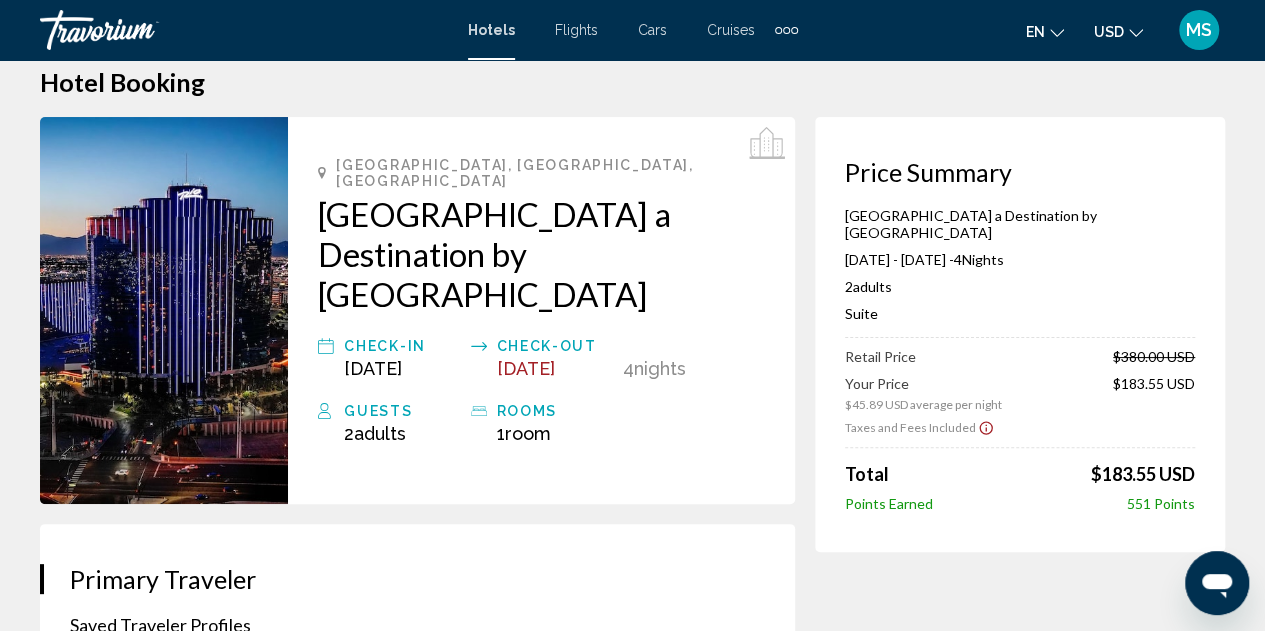 scroll, scrollTop: 30, scrollLeft: 0, axis: vertical 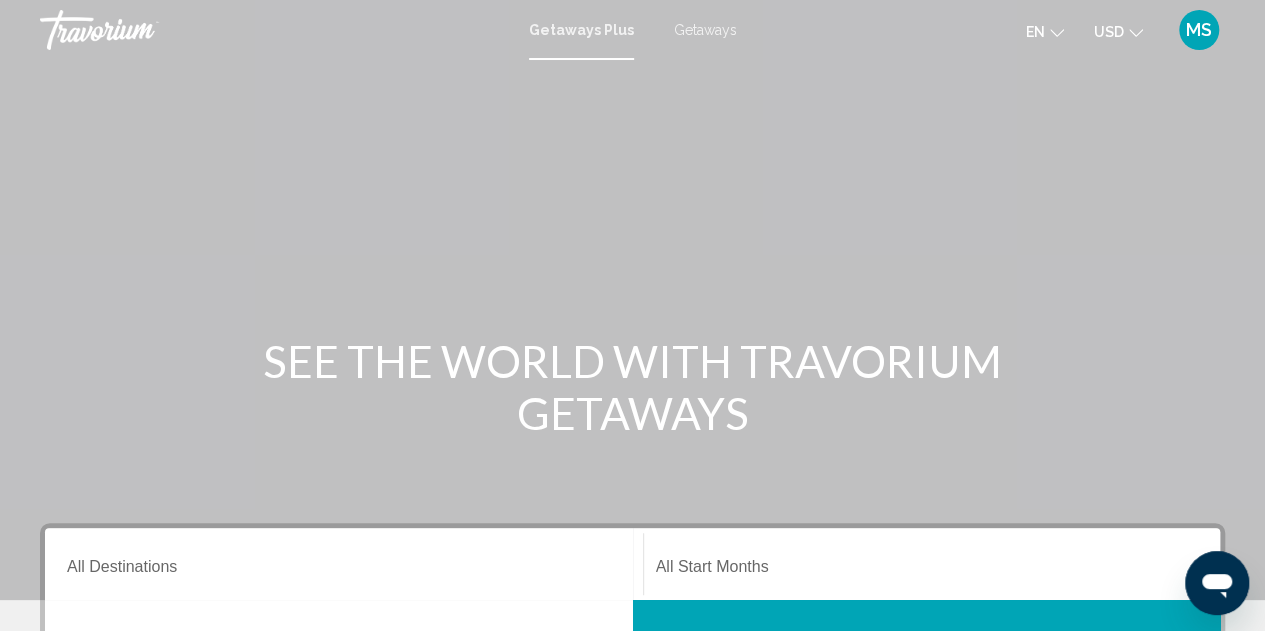 click on "Getaways" at bounding box center (705, 30) 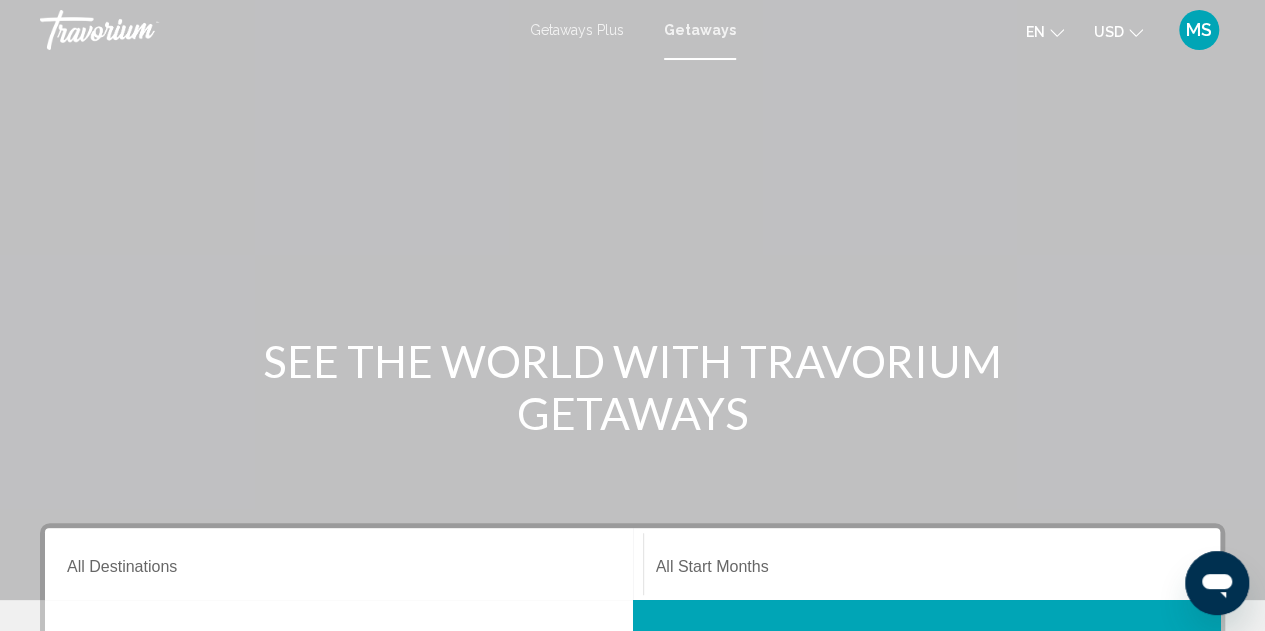 click on "Destination All Destinations" at bounding box center [344, 571] 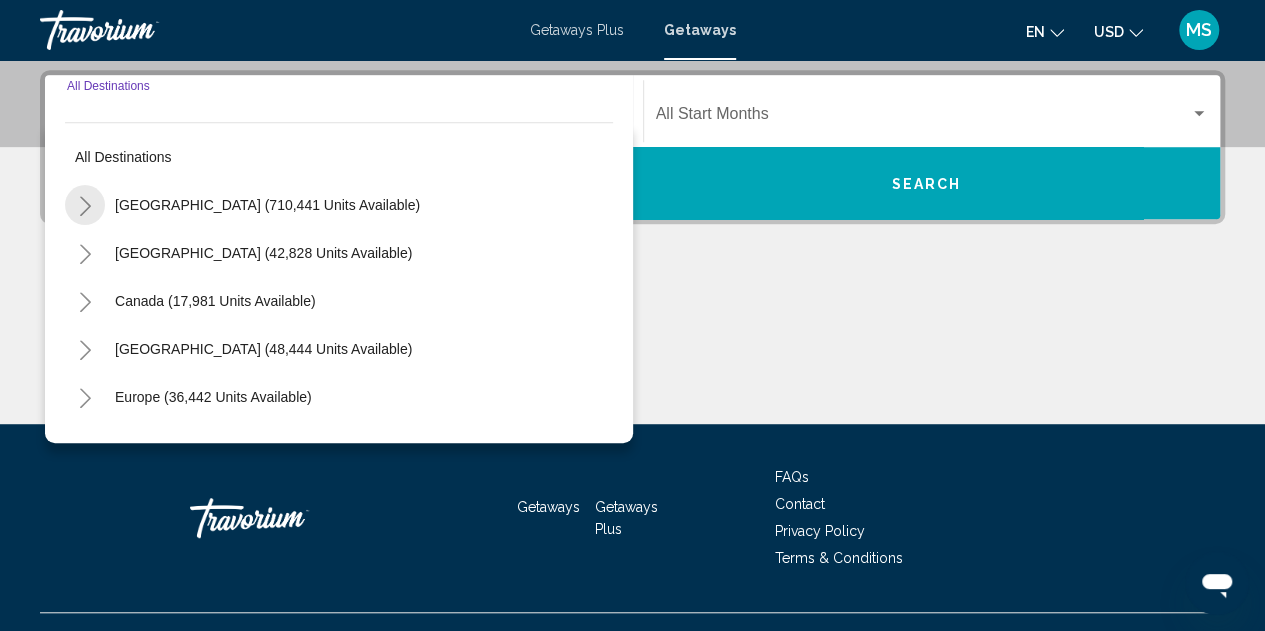 scroll, scrollTop: 446, scrollLeft: 0, axis: vertical 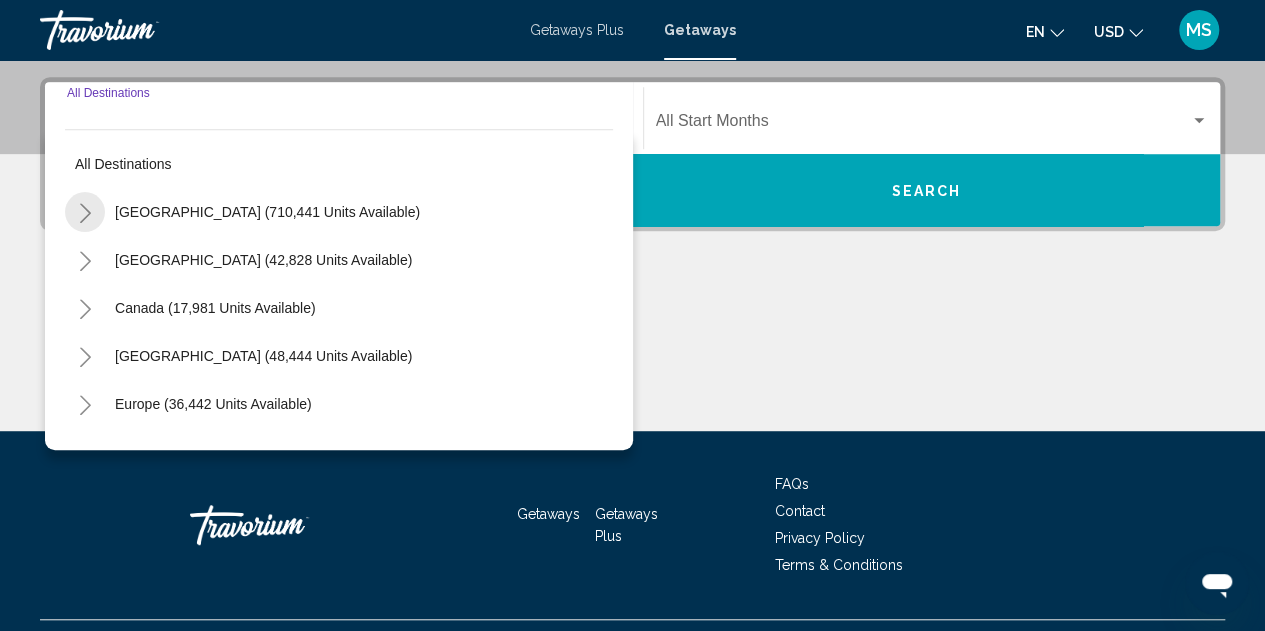 click 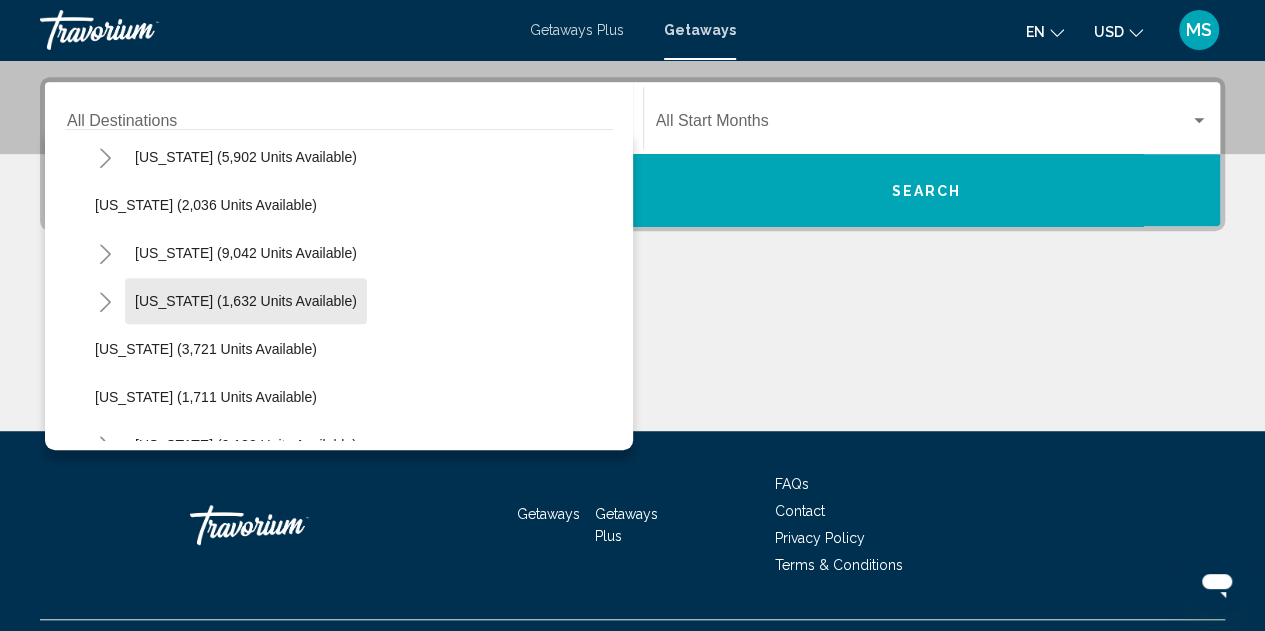 scroll, scrollTop: 1112, scrollLeft: 0, axis: vertical 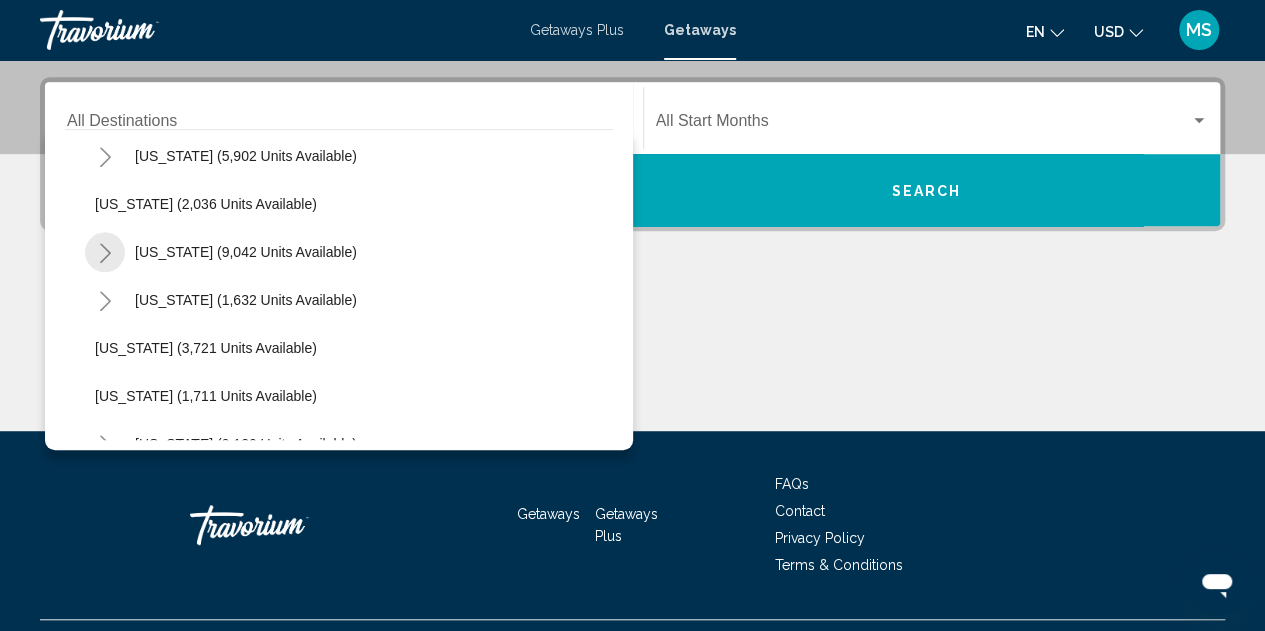 click 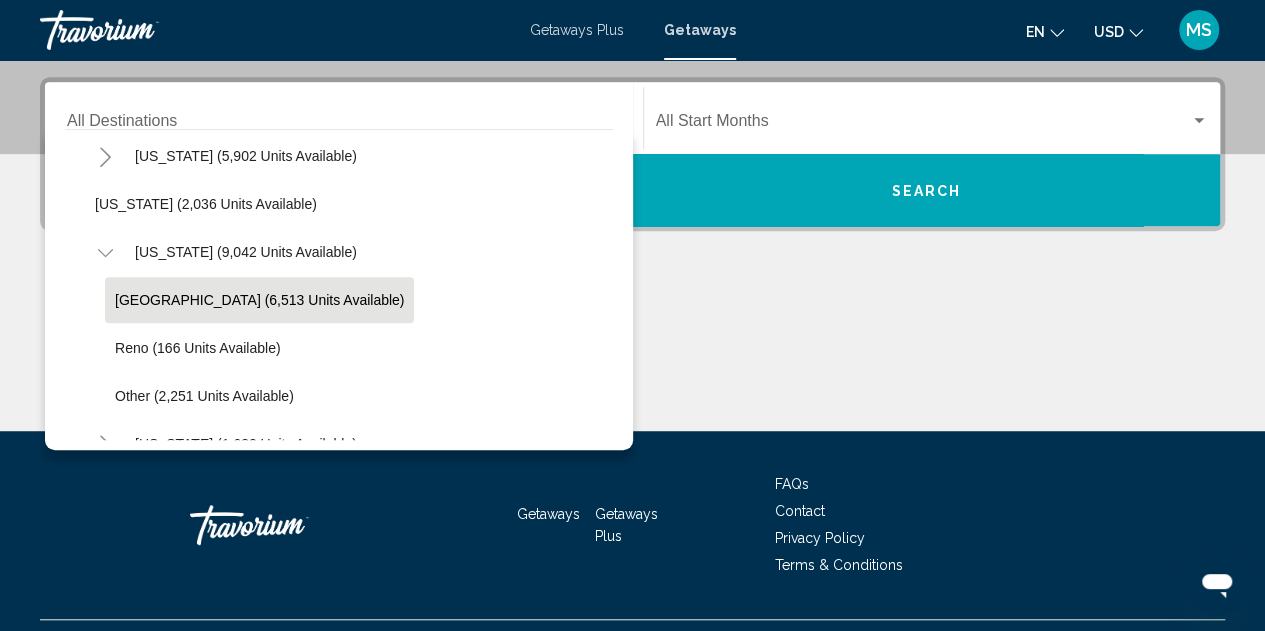 click on "Las Vegas (6,513 units available)" 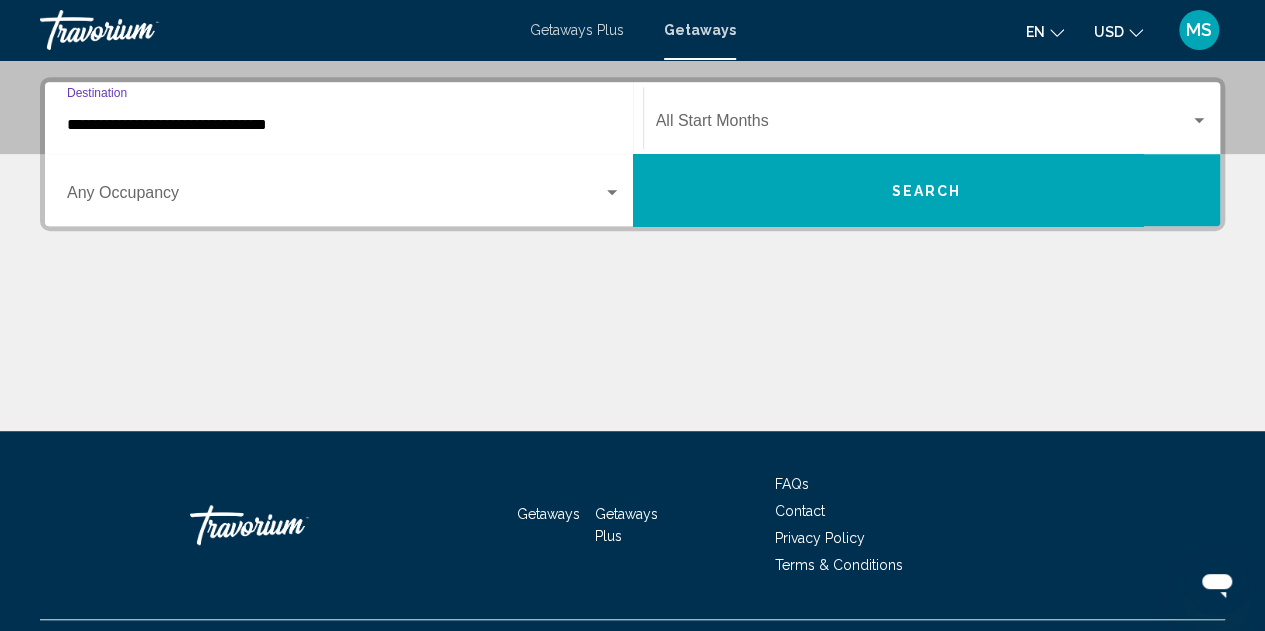 scroll, scrollTop: 458, scrollLeft: 0, axis: vertical 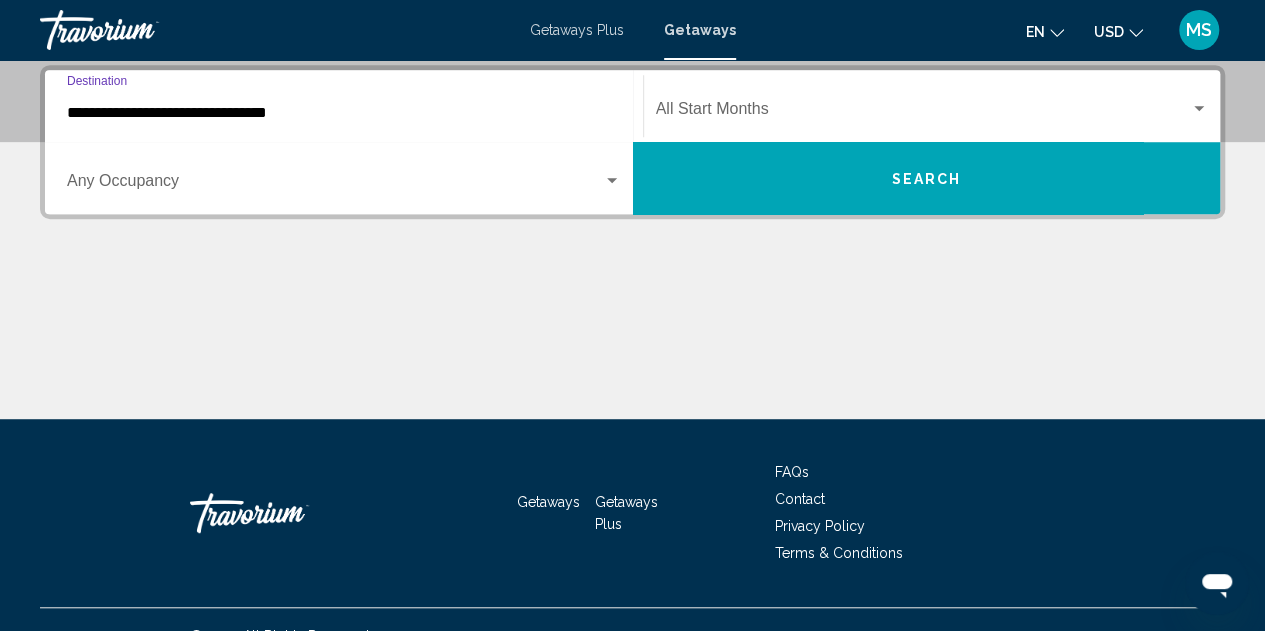 click at bounding box center [923, 113] 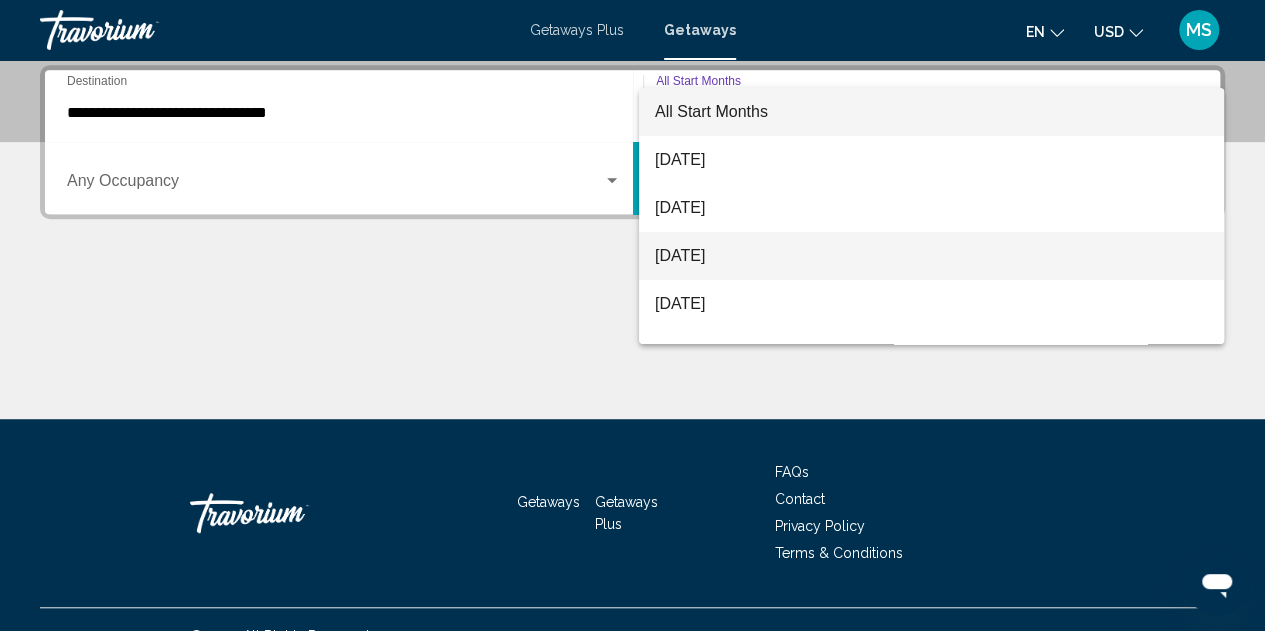 click on "[DATE]" at bounding box center [931, 256] 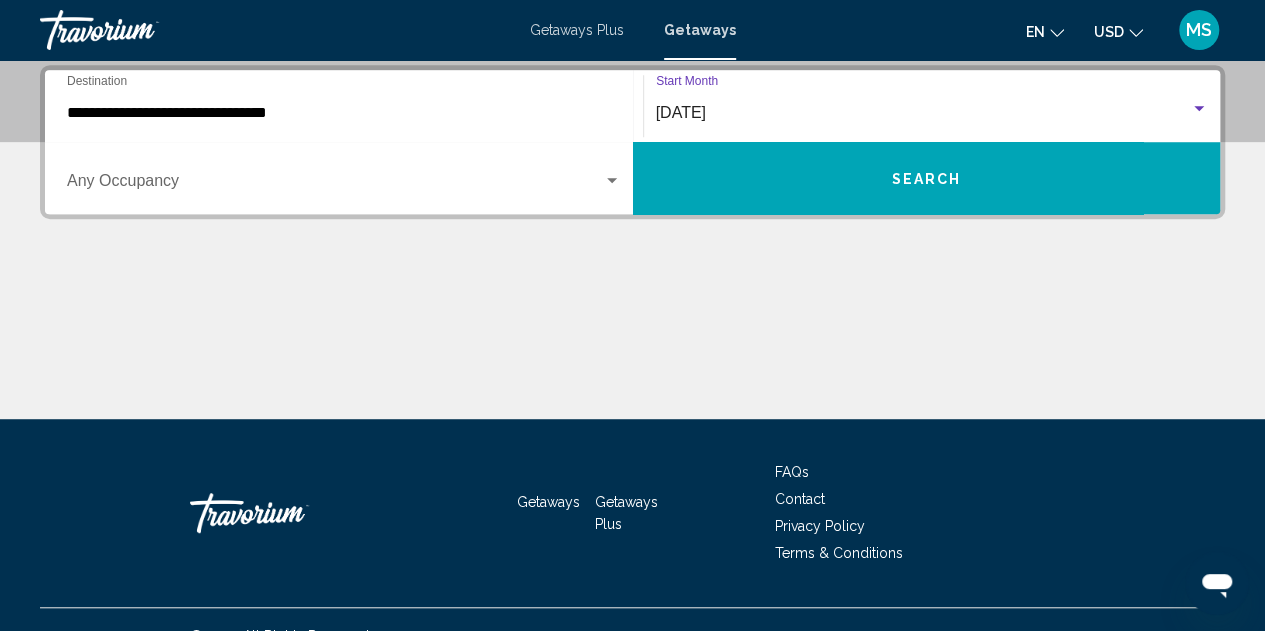 click on "Search" at bounding box center [927, 178] 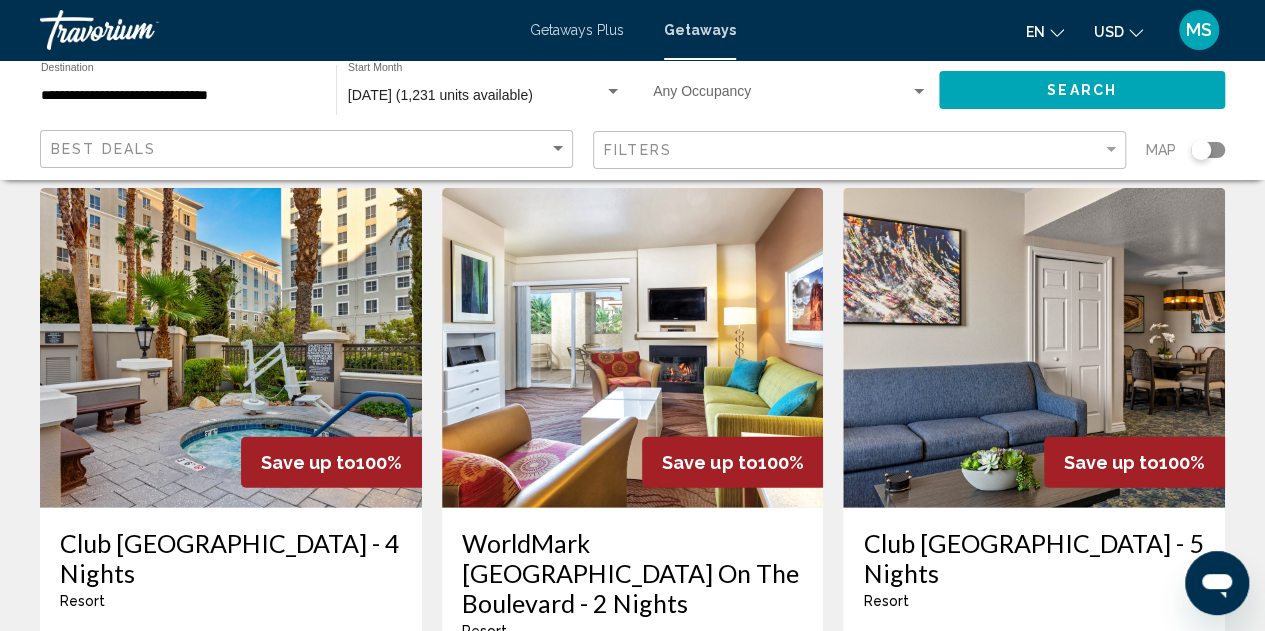 scroll, scrollTop: 2598, scrollLeft: 0, axis: vertical 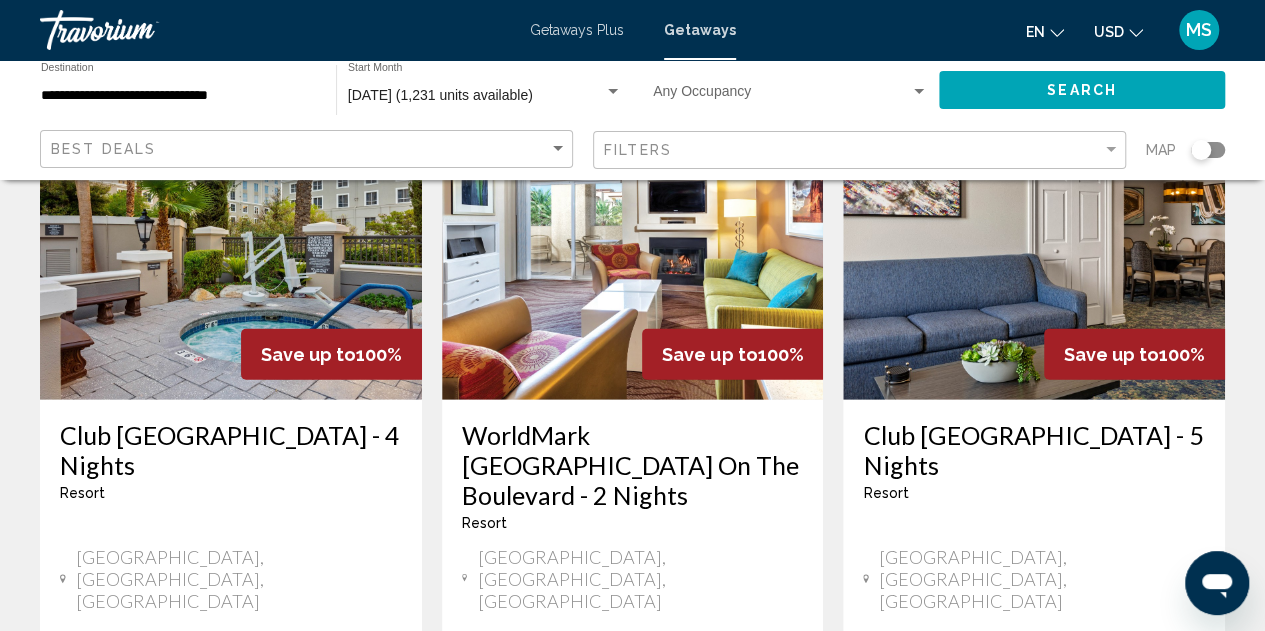 click on "View Resort" at bounding box center (1045, 814) 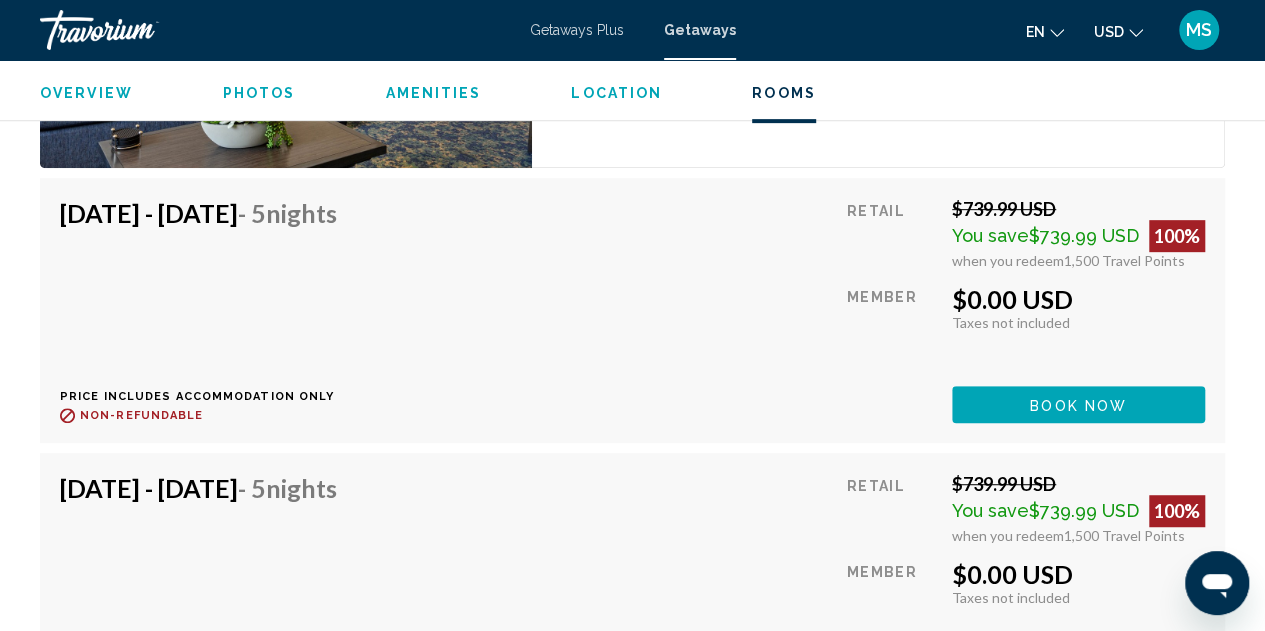 scroll, scrollTop: 4188, scrollLeft: 0, axis: vertical 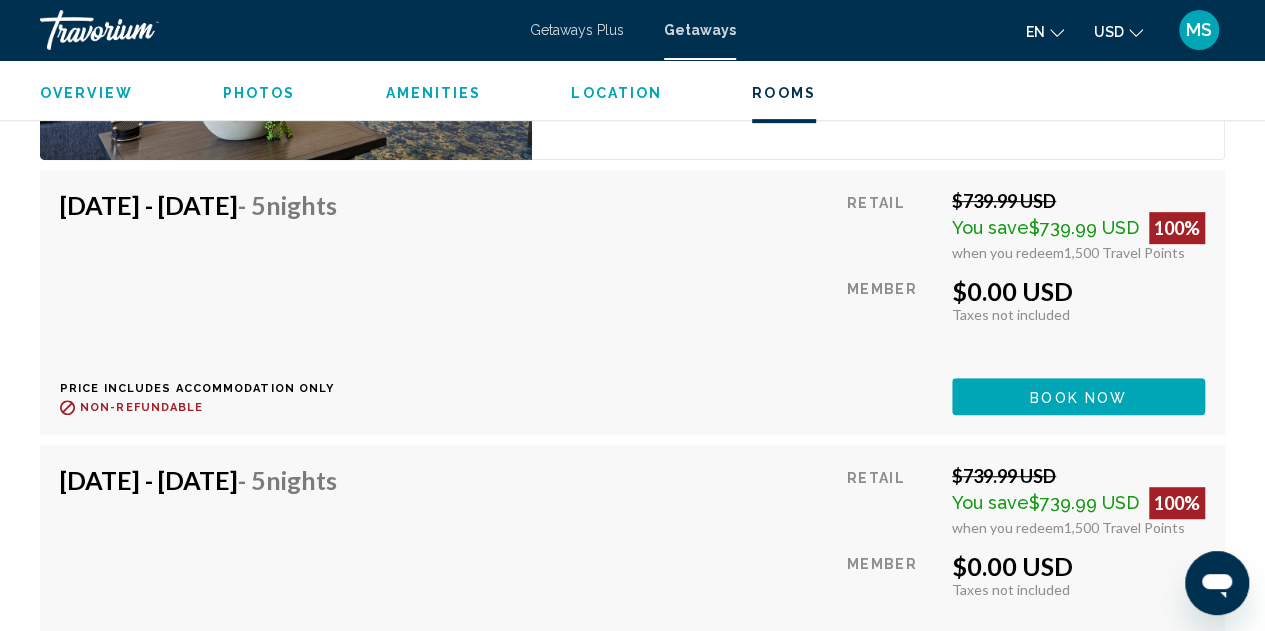 click on "Book now" at bounding box center (1078, 397) 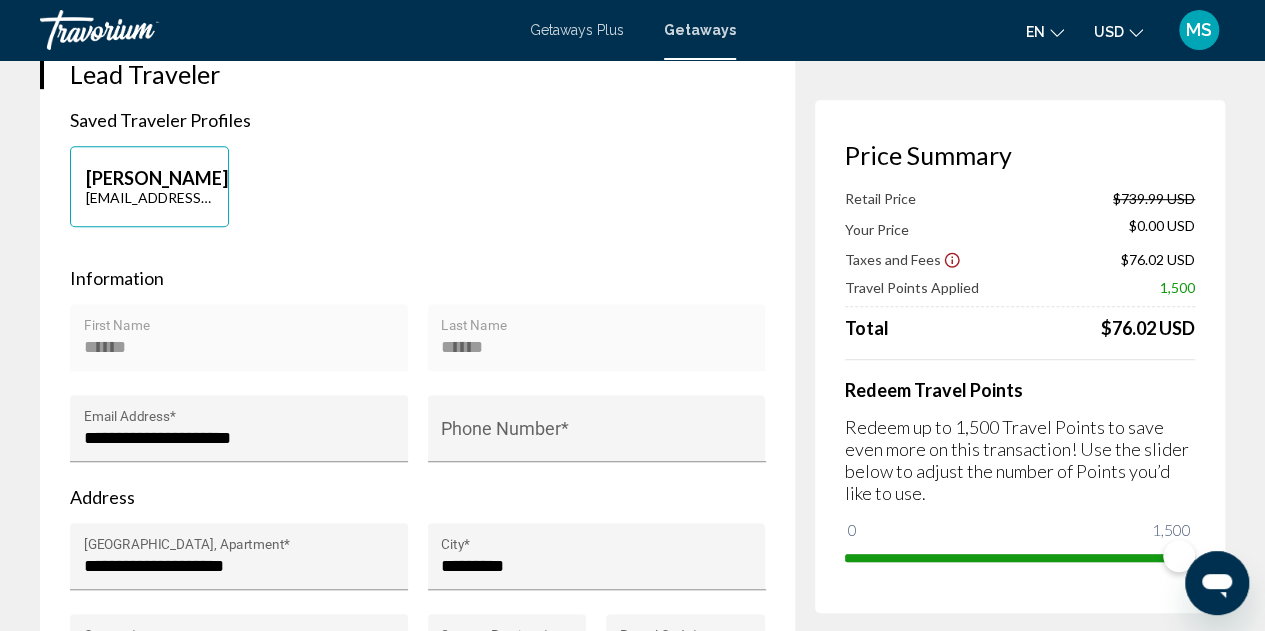 scroll, scrollTop: 476, scrollLeft: 0, axis: vertical 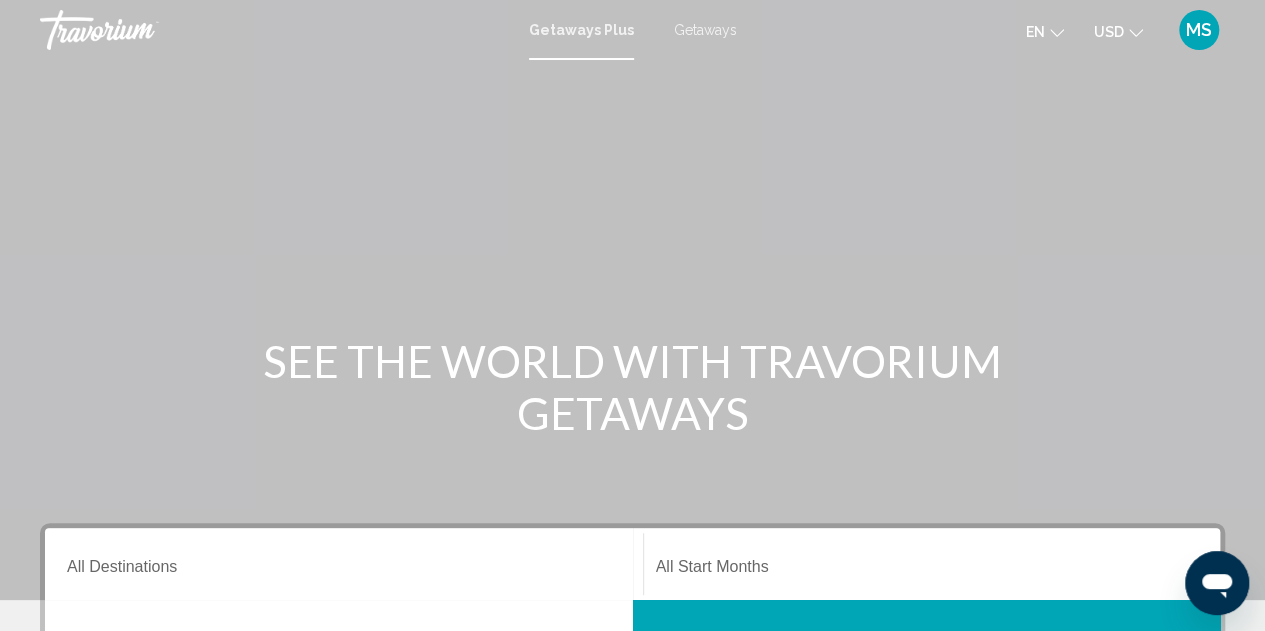 click on "Getaways" at bounding box center [705, 30] 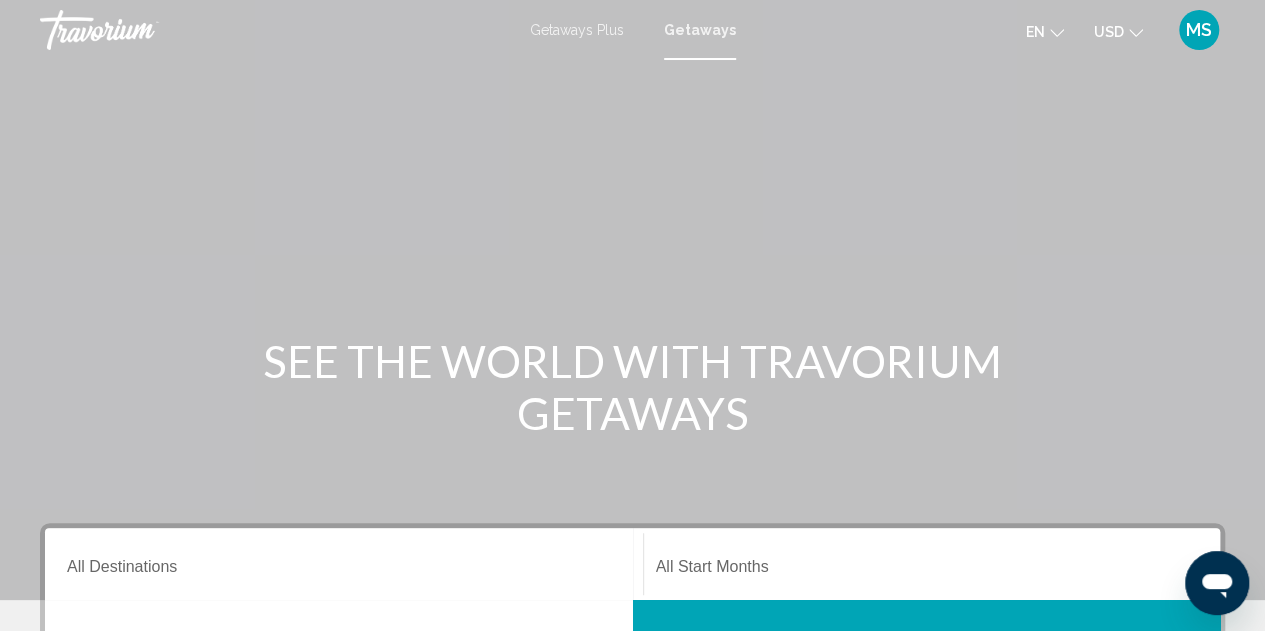 click on "Destination All Destinations" at bounding box center (344, 564) 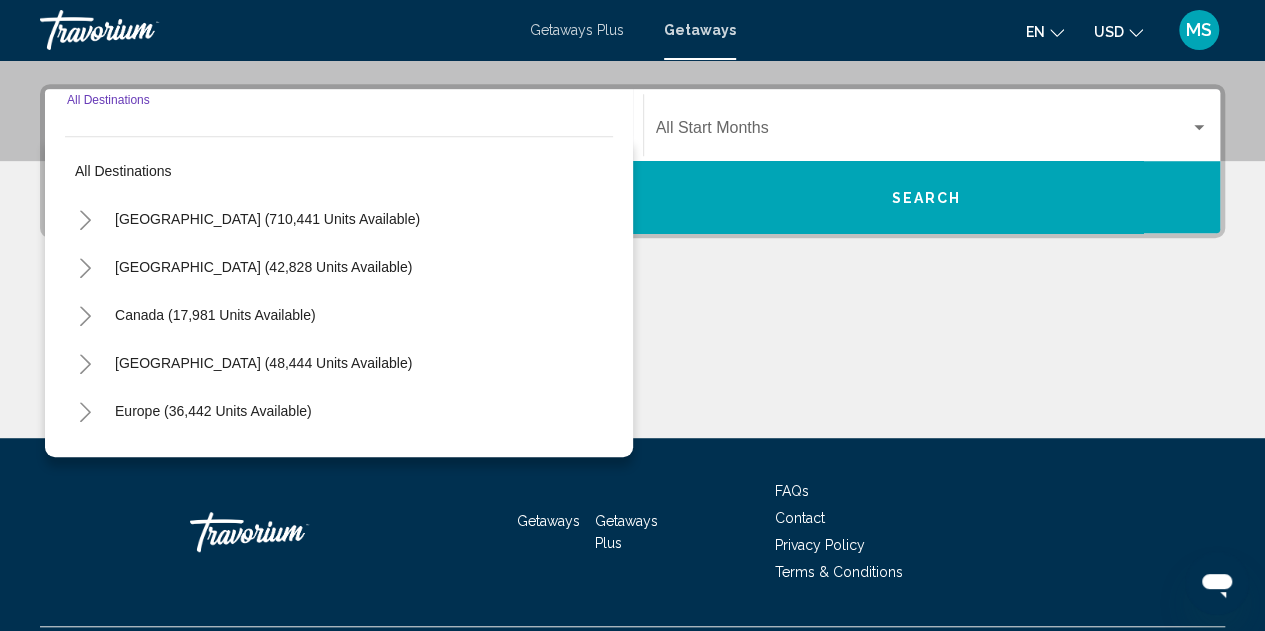 scroll, scrollTop: 458, scrollLeft: 0, axis: vertical 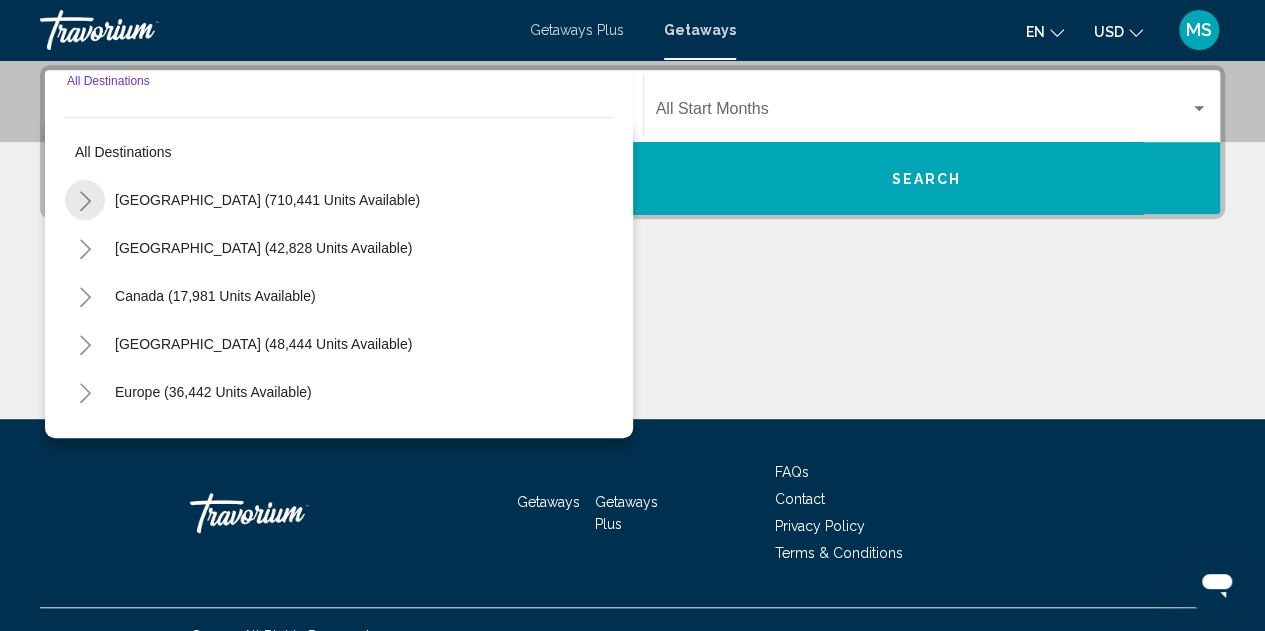 click 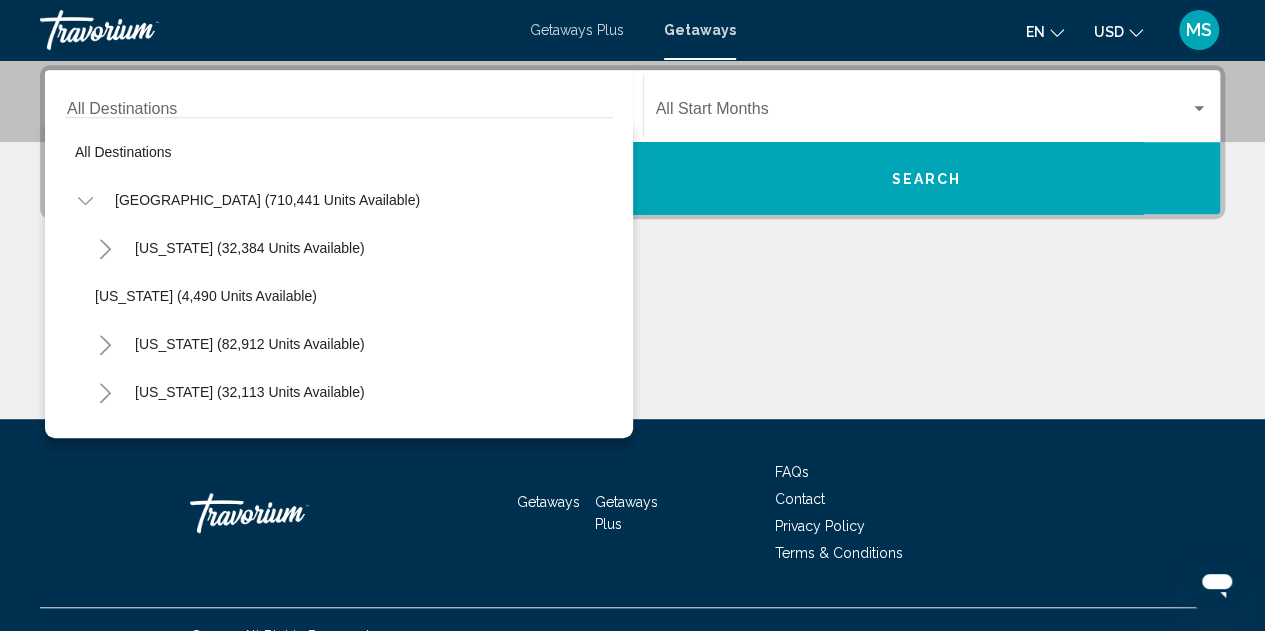 click 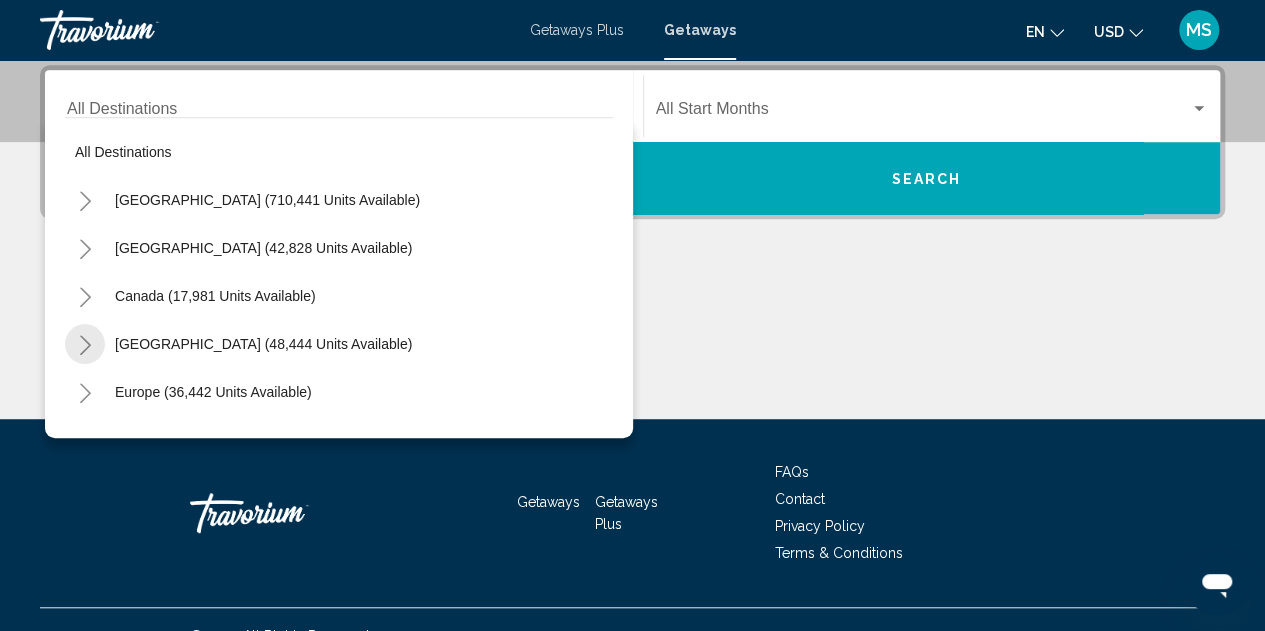 click 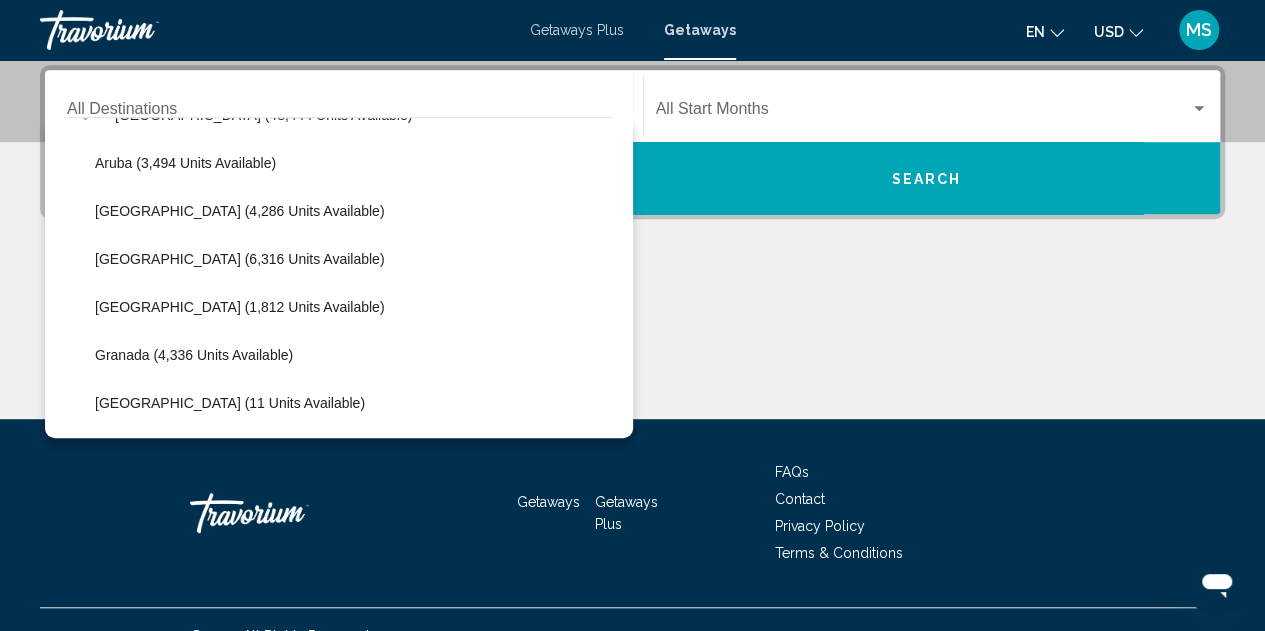 scroll, scrollTop: 232, scrollLeft: 0, axis: vertical 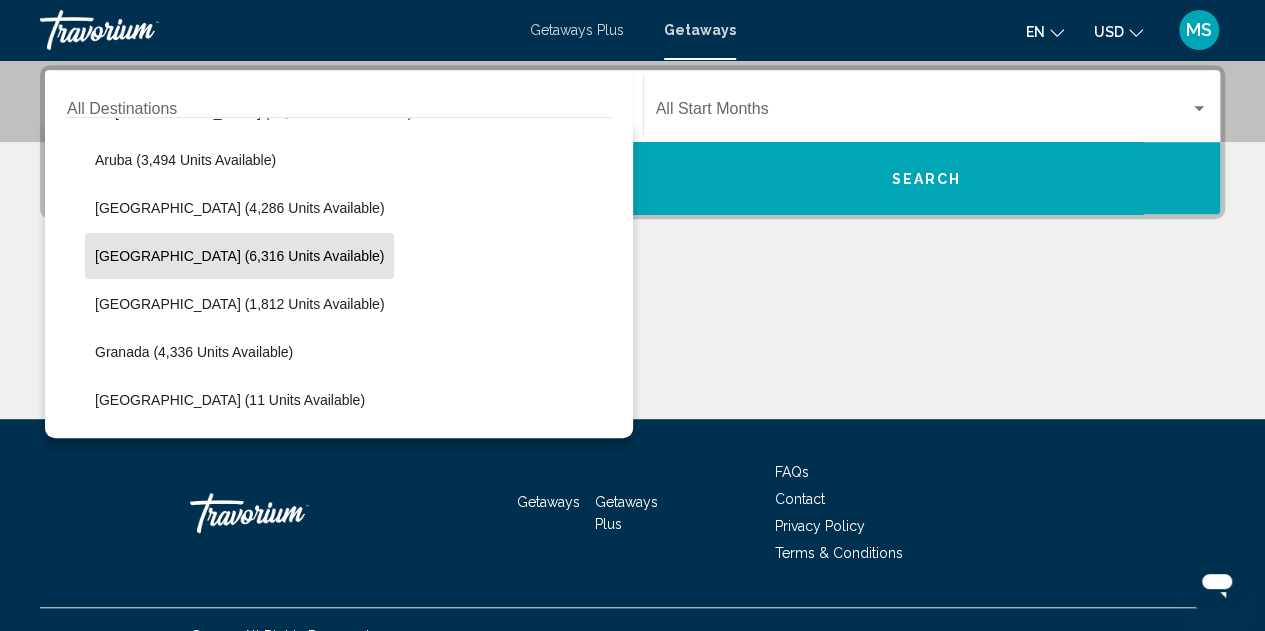 click on "[GEOGRAPHIC_DATA] (6,316 units available)" 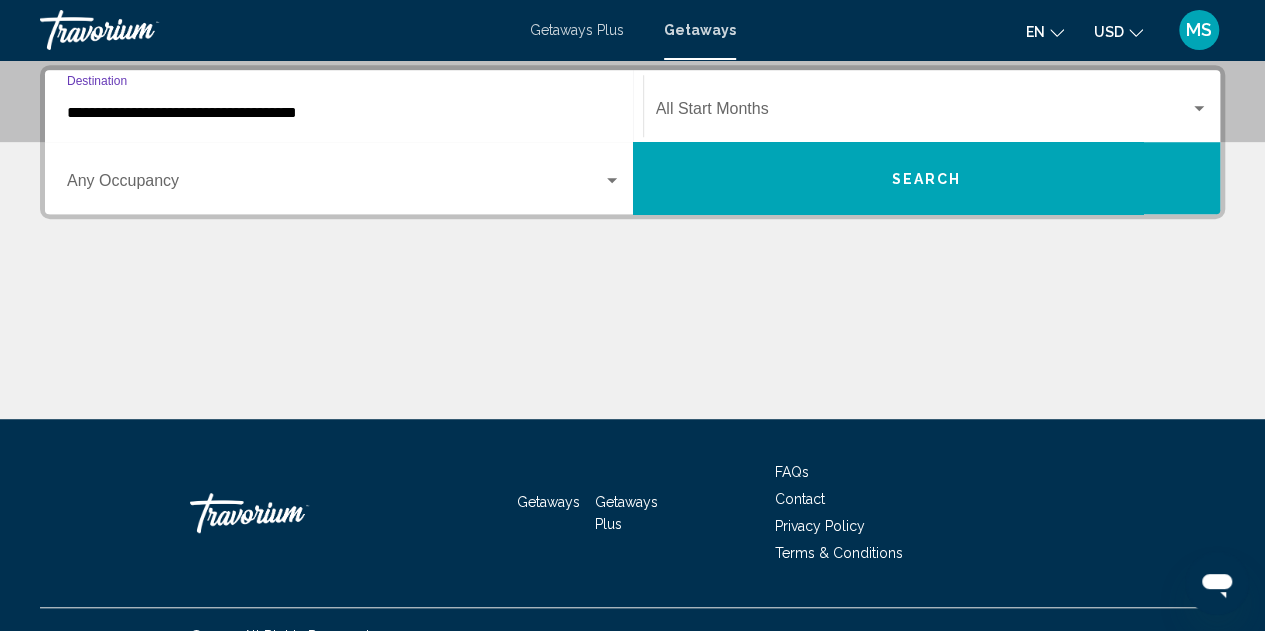 click at bounding box center [923, 113] 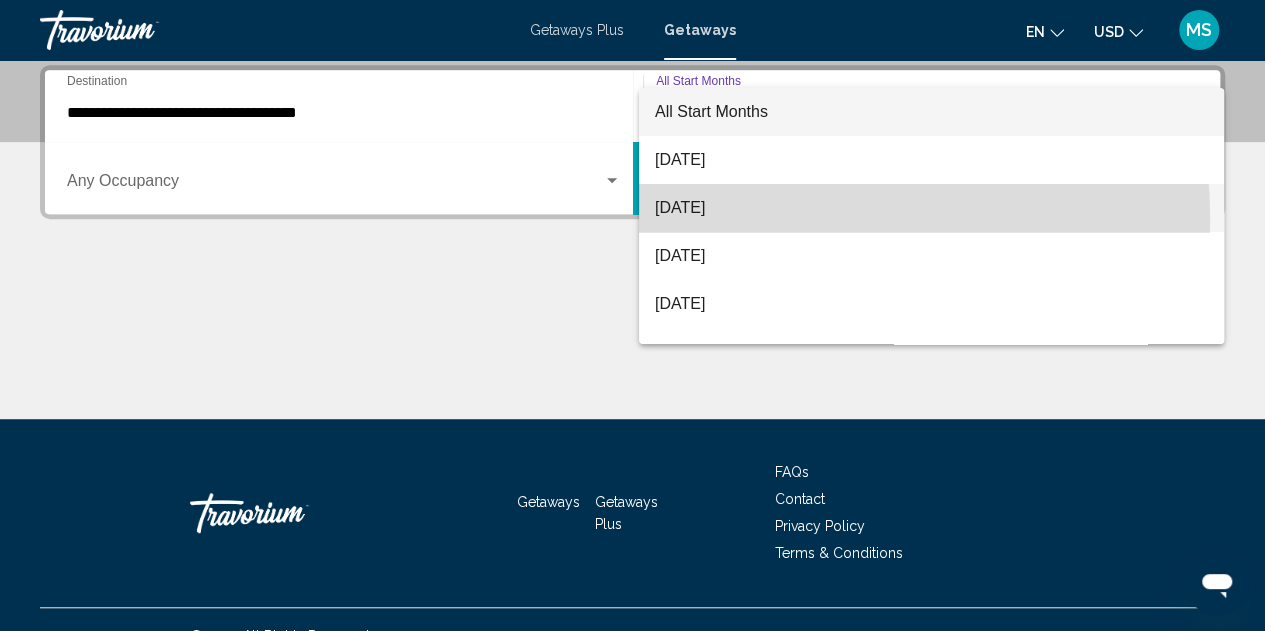 click on "[DATE]" at bounding box center (931, 208) 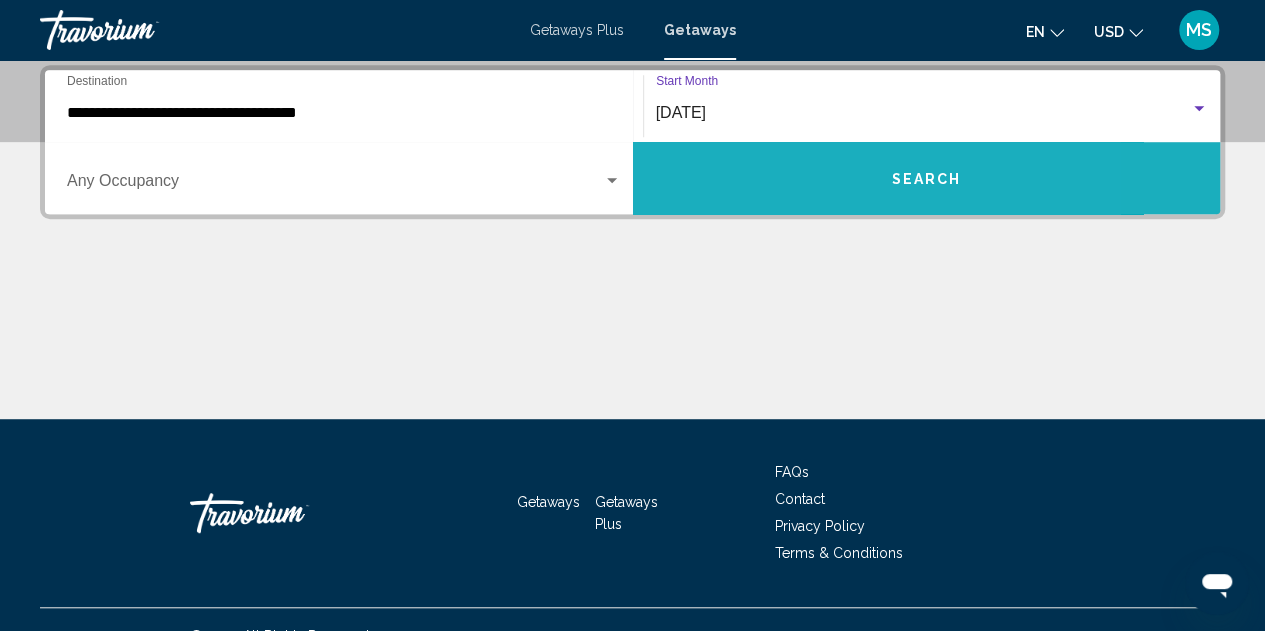 click on "Search" at bounding box center (927, 178) 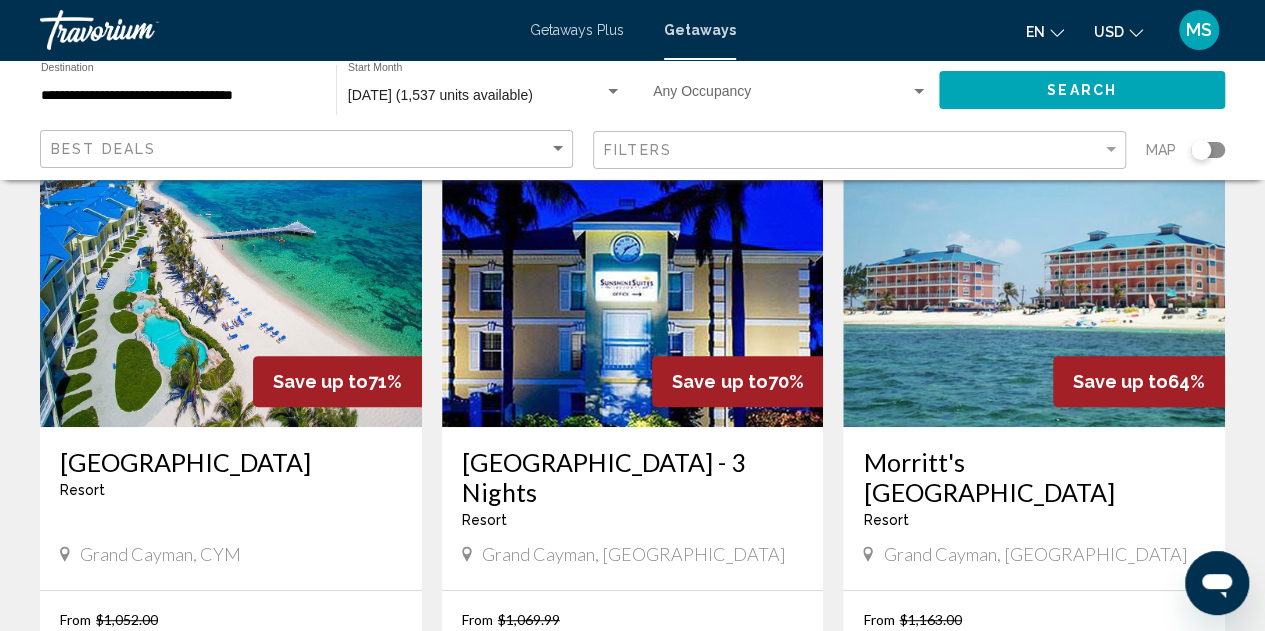 scroll, scrollTop: 166, scrollLeft: 0, axis: vertical 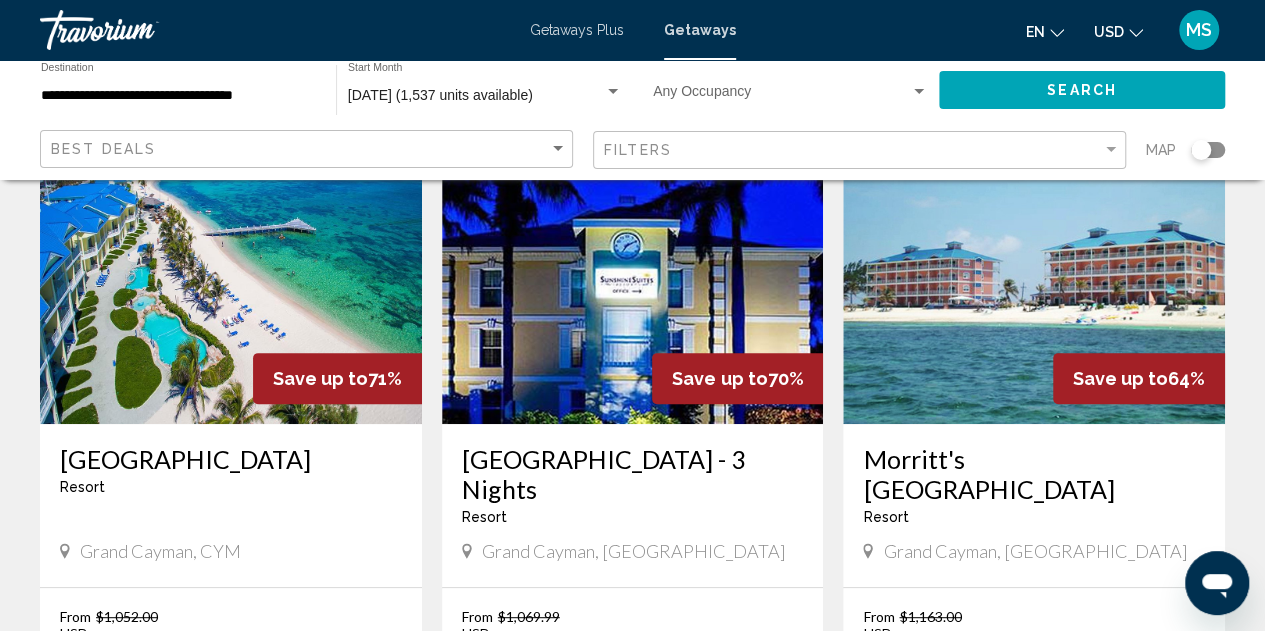 click at bounding box center (231, 264) 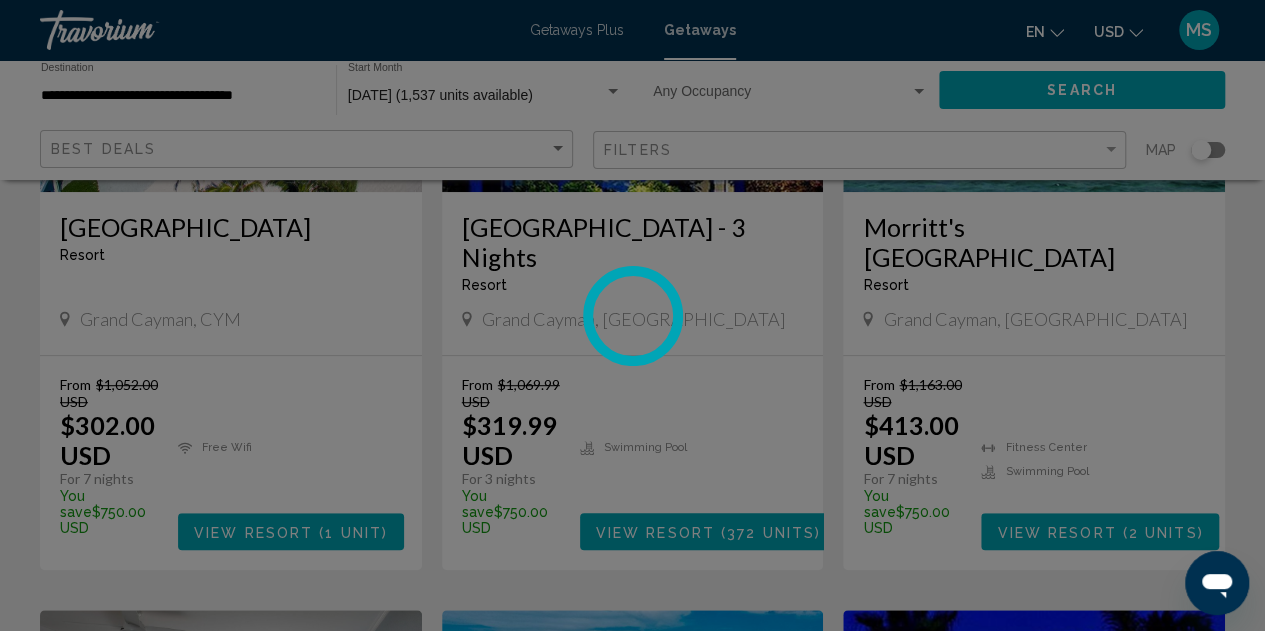 scroll, scrollTop: 219, scrollLeft: 0, axis: vertical 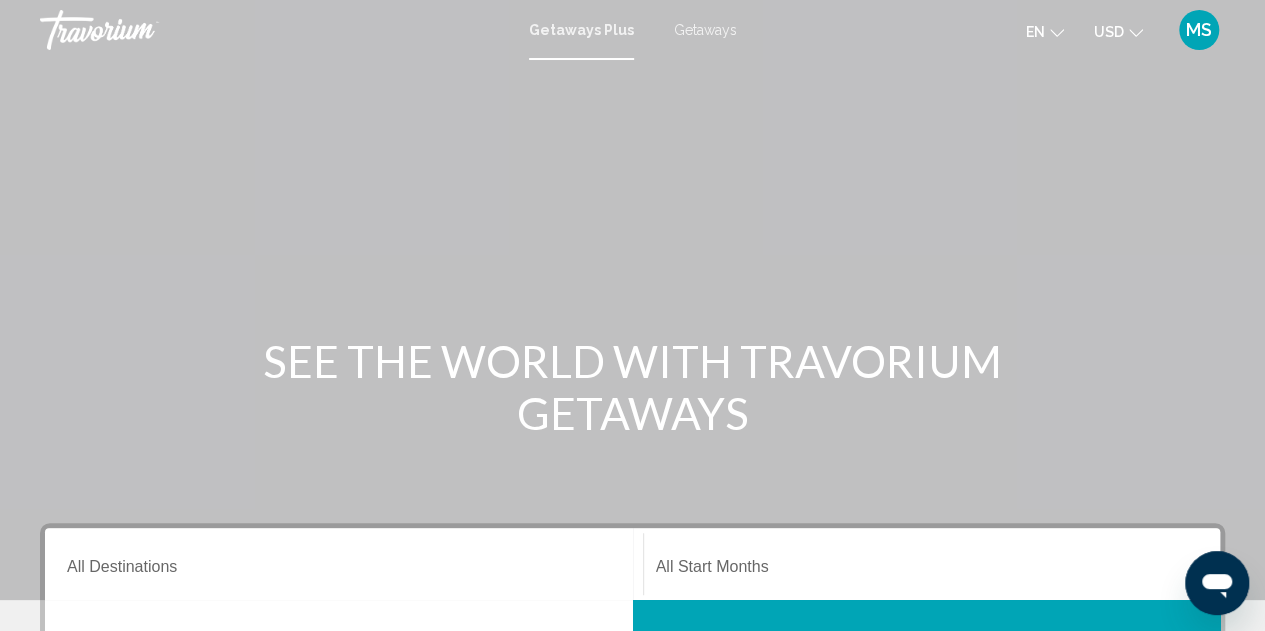 click on "Destination All Destinations" at bounding box center (344, 571) 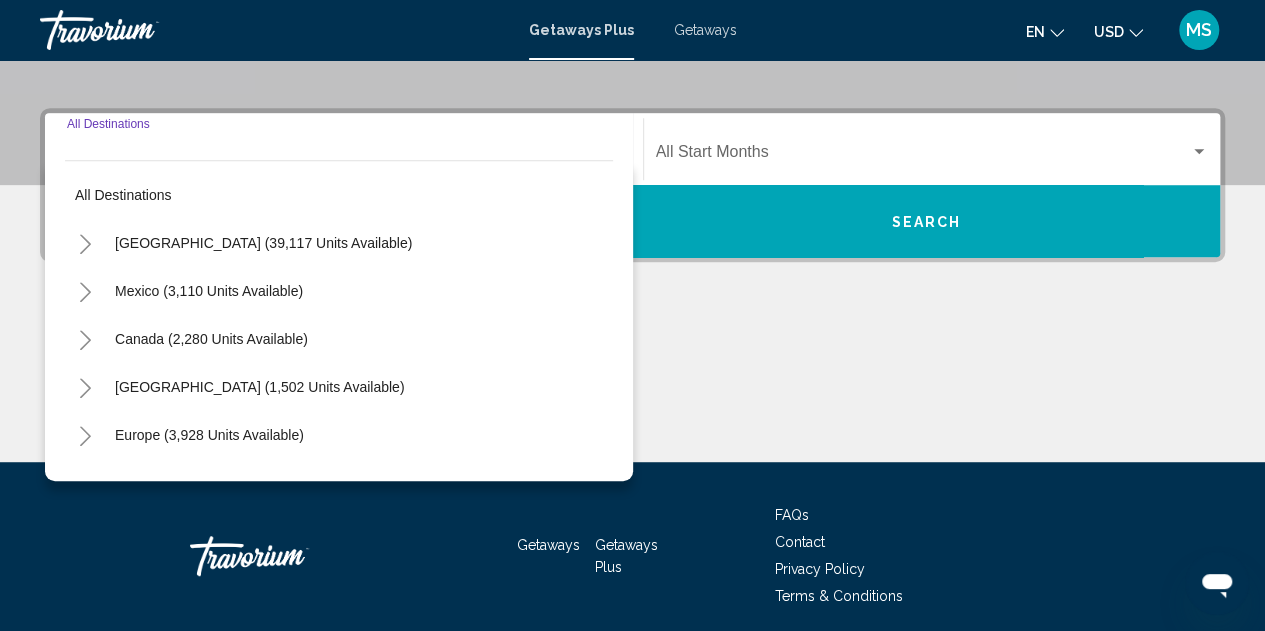 scroll, scrollTop: 458, scrollLeft: 0, axis: vertical 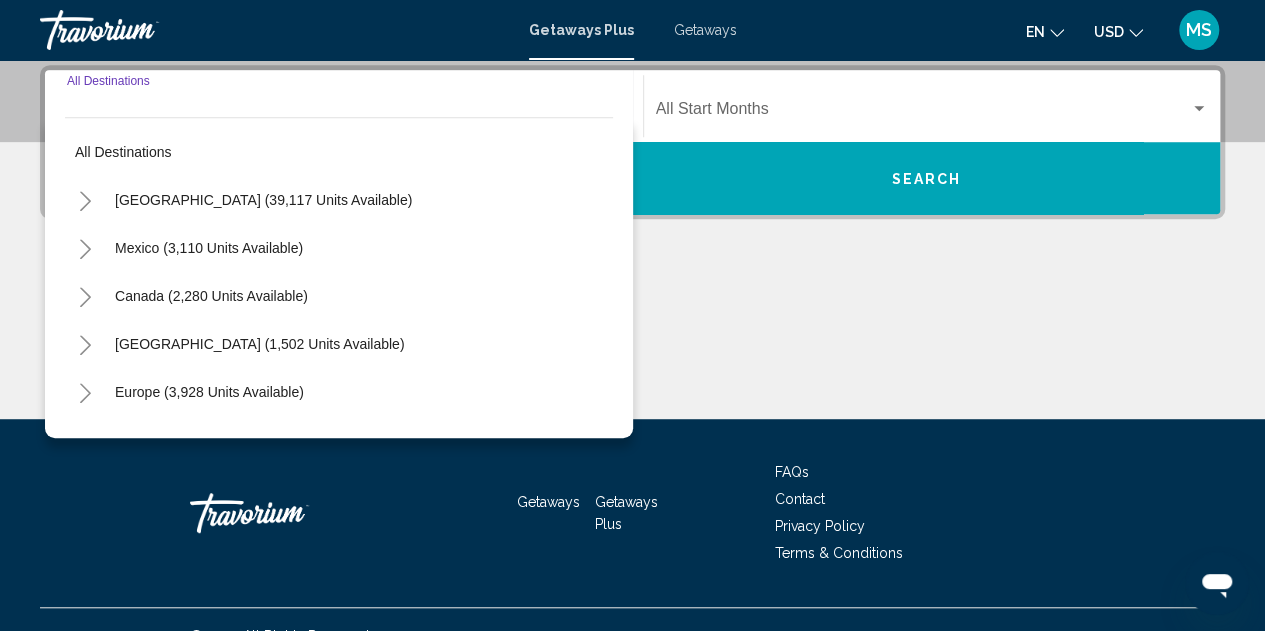 click 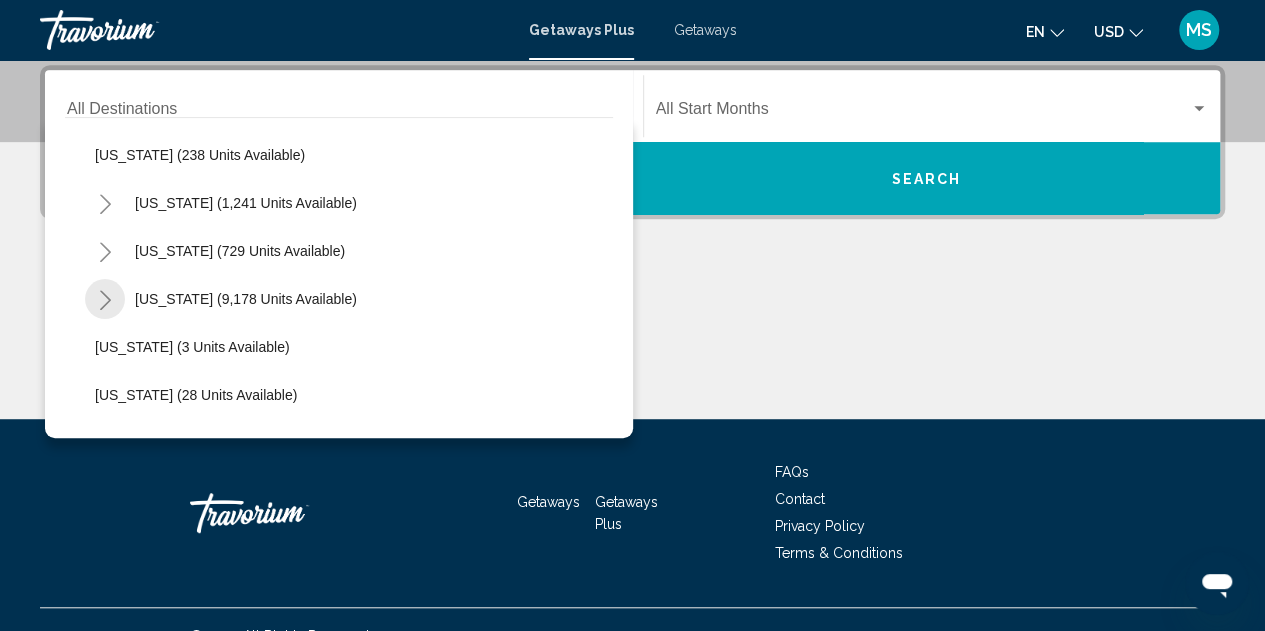 scroll, scrollTop: 144, scrollLeft: 0, axis: vertical 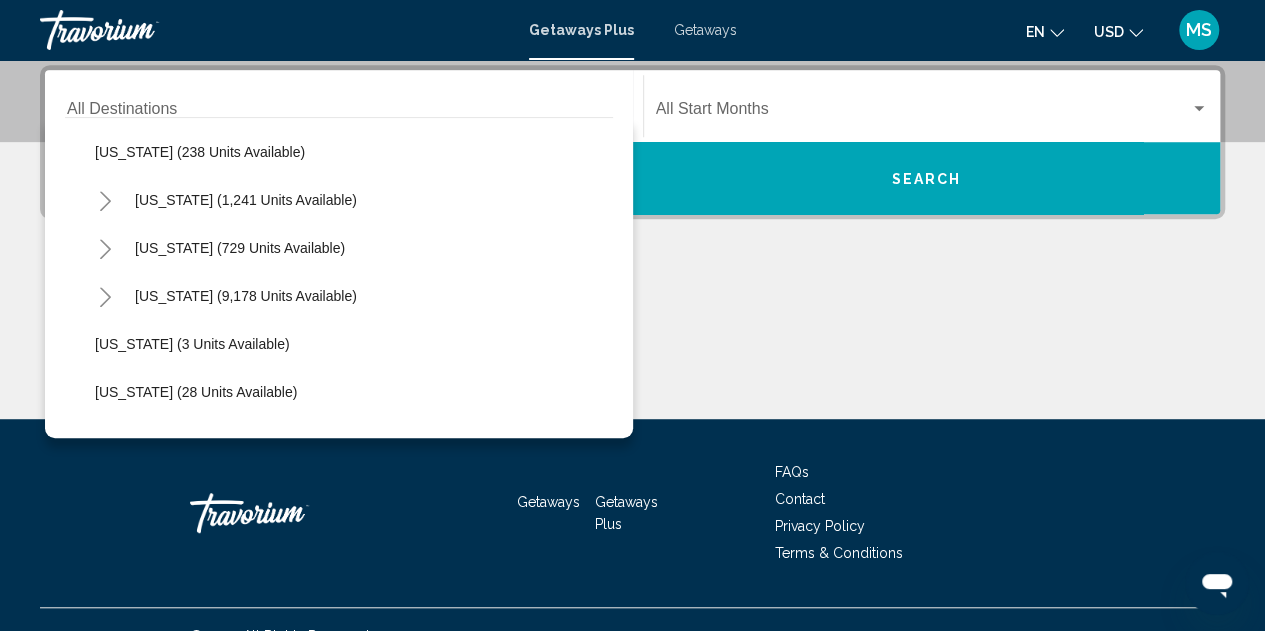 click 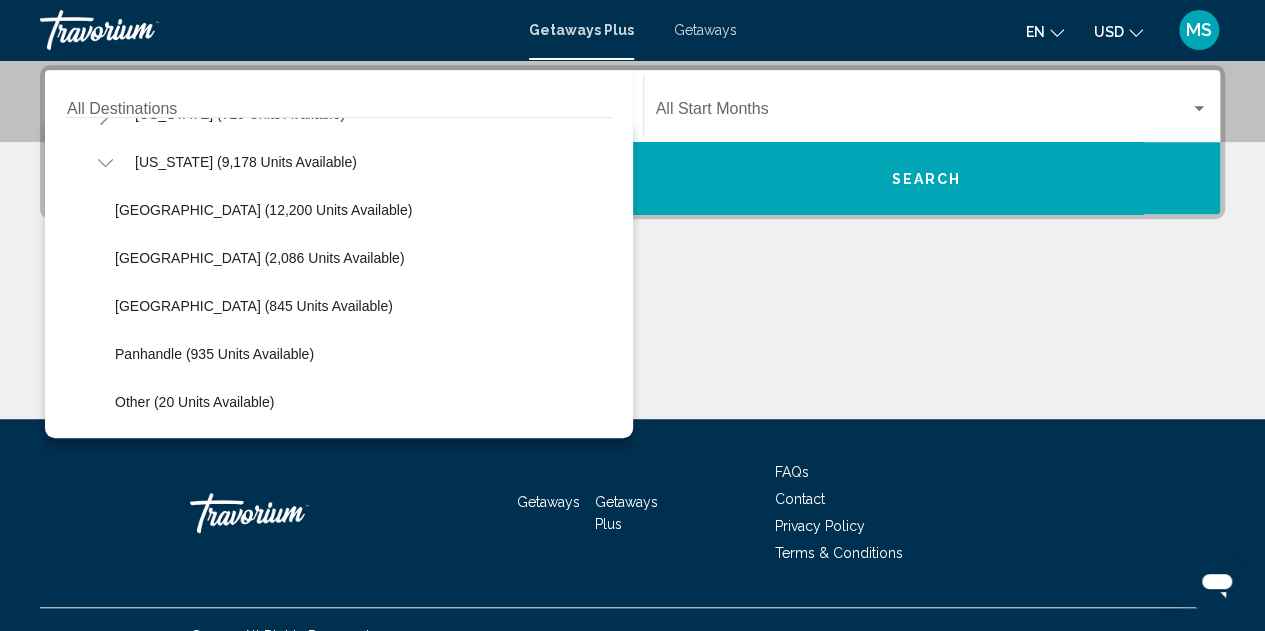 scroll, scrollTop: 286, scrollLeft: 0, axis: vertical 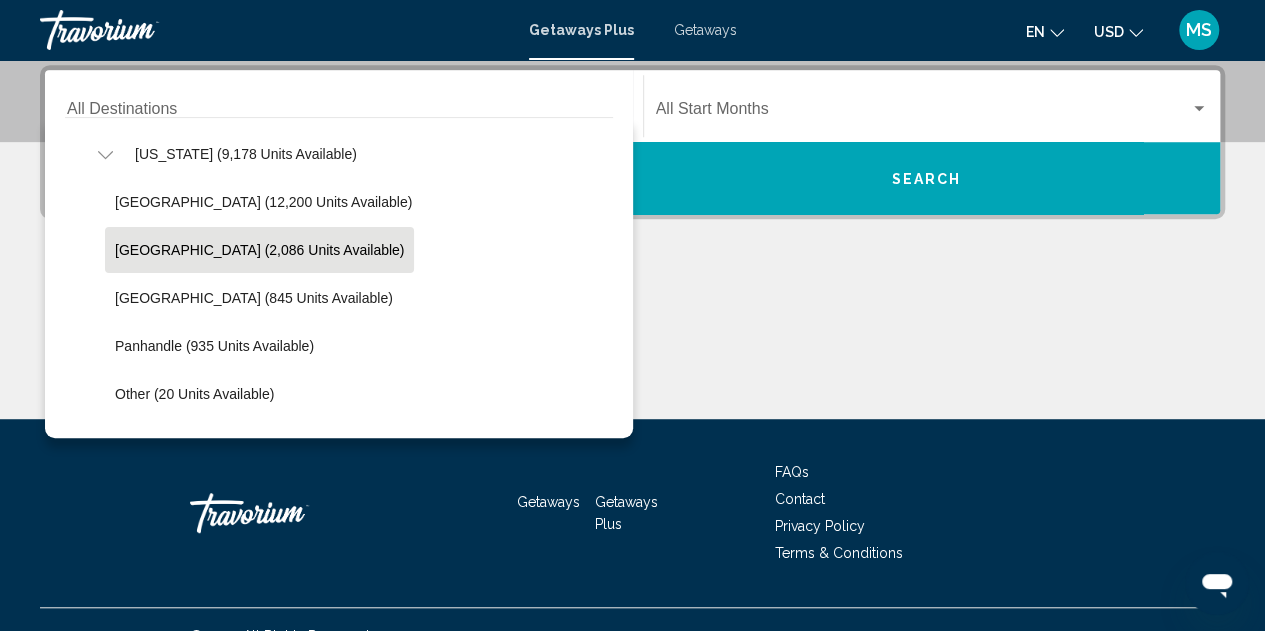 click on "East Coast (2,086 units available)" 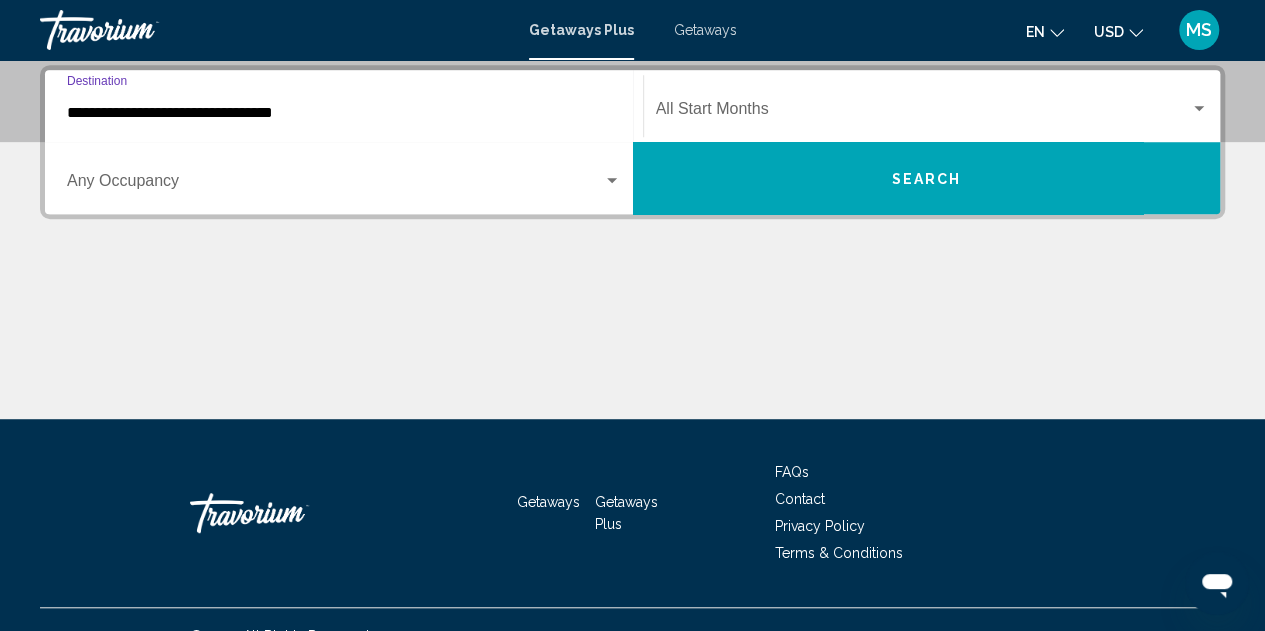 click at bounding box center [923, 113] 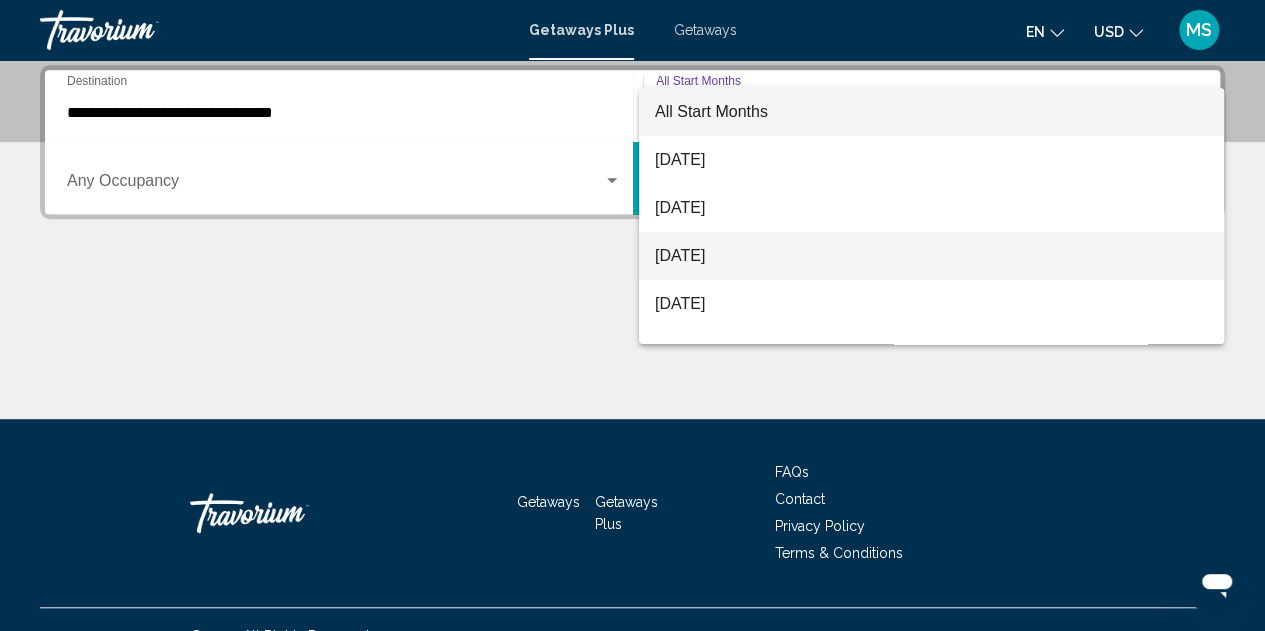 click on "September 2025" at bounding box center (931, 256) 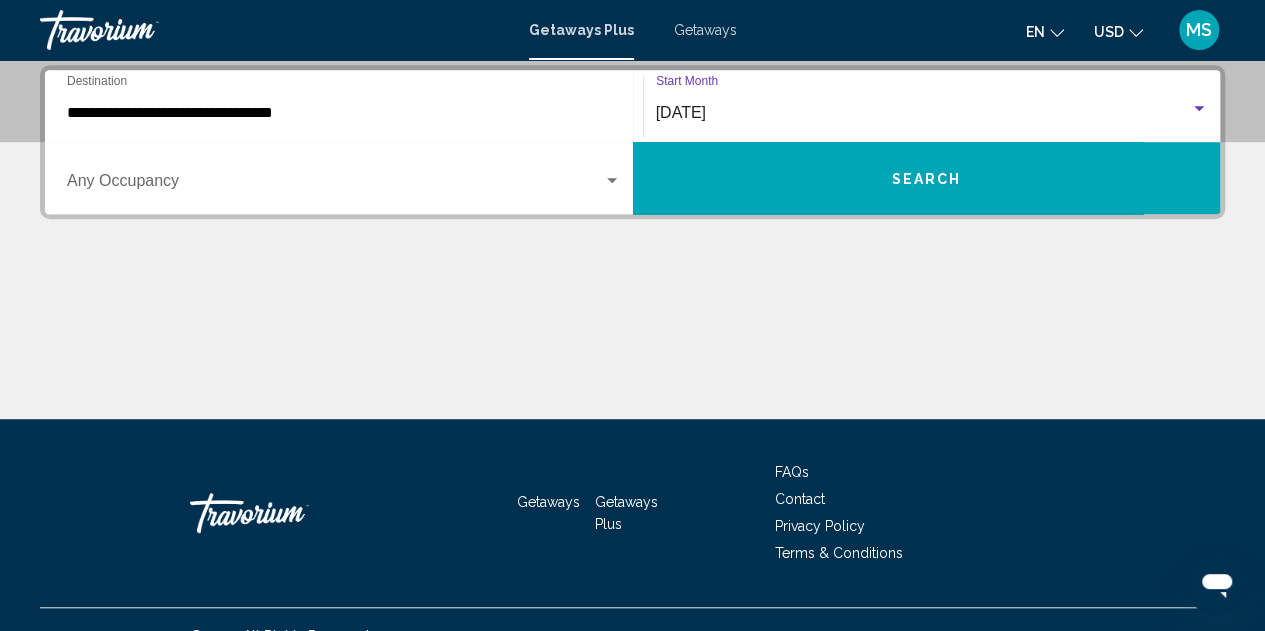 click on "Search" at bounding box center [927, 178] 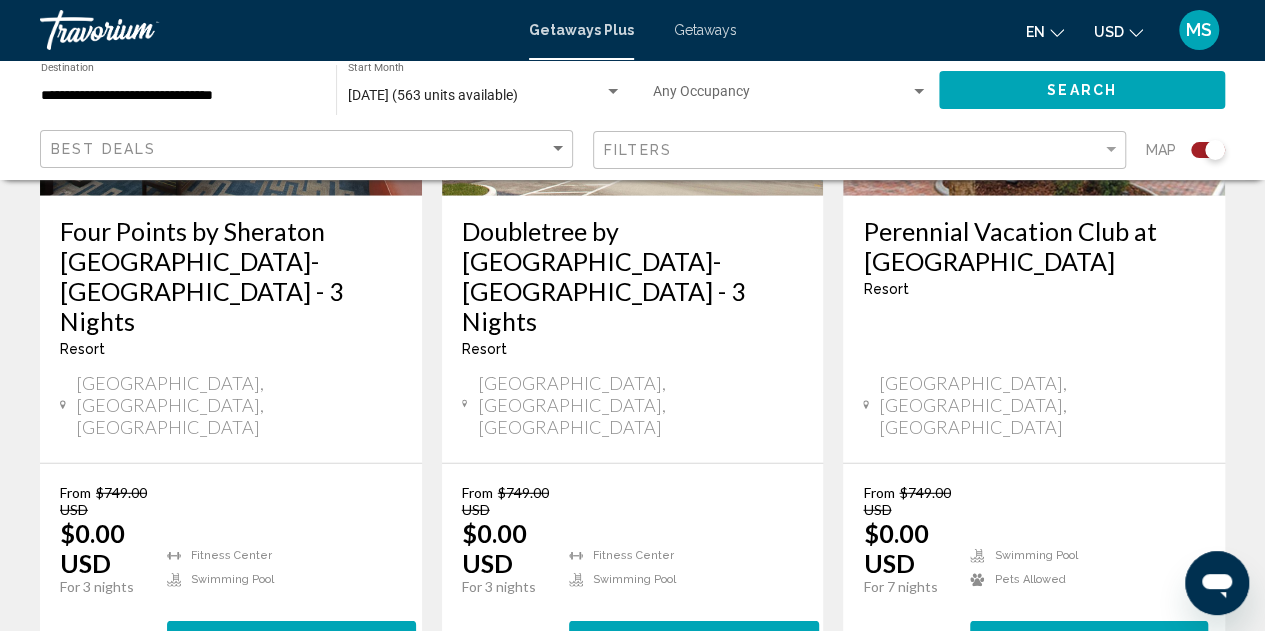 scroll, scrollTop: 2512, scrollLeft: 0, axis: vertical 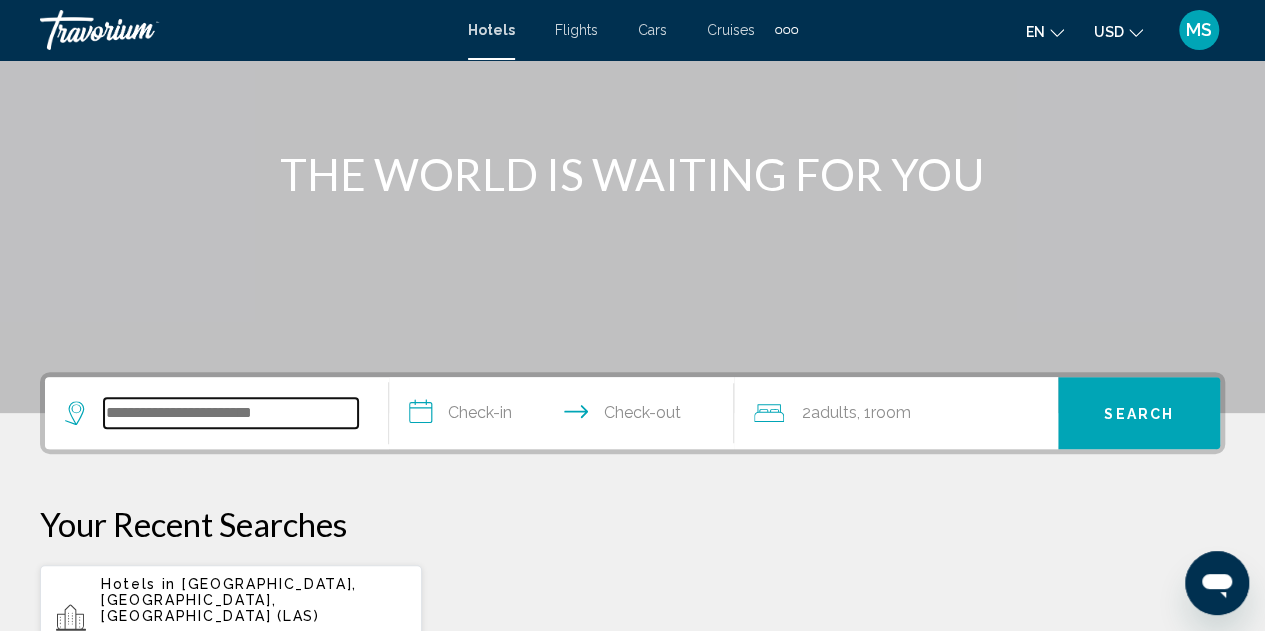 click at bounding box center [231, 413] 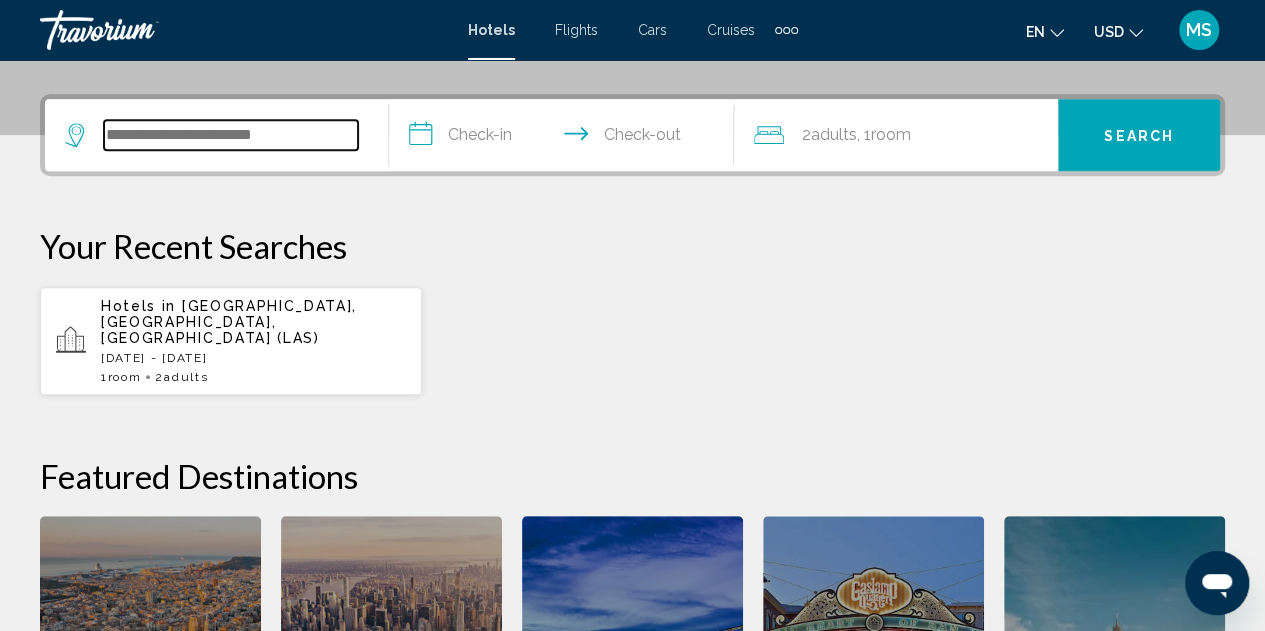 scroll, scrollTop: 494, scrollLeft: 0, axis: vertical 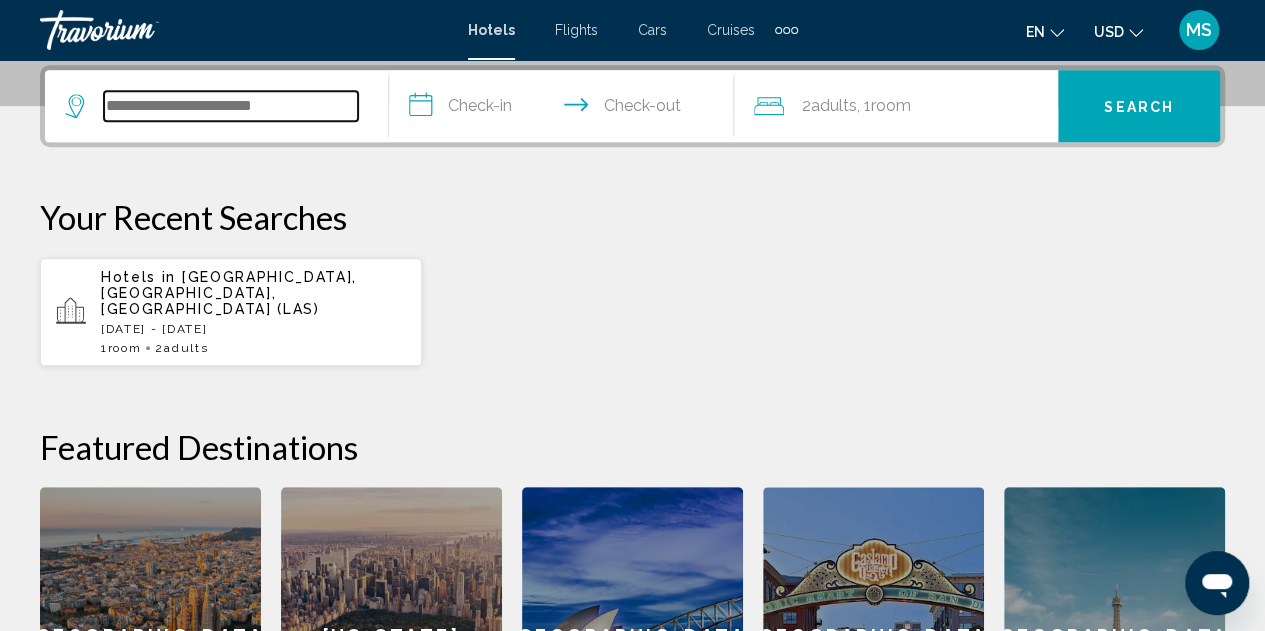 click at bounding box center (231, 106) 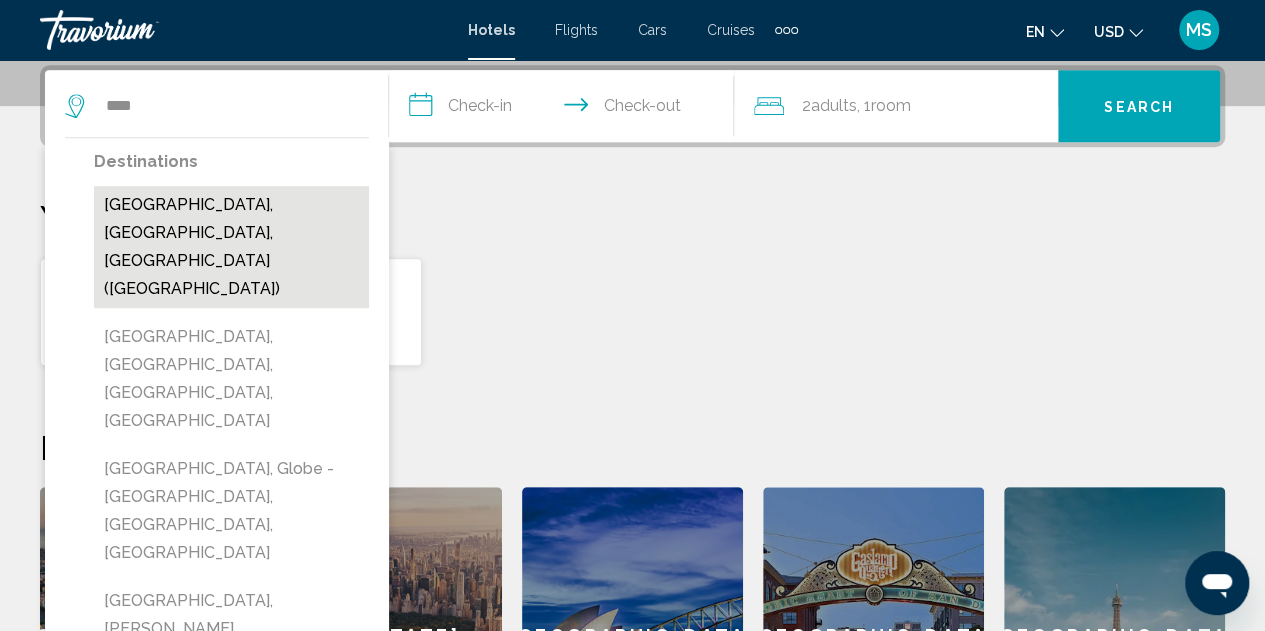 click on "[GEOGRAPHIC_DATA], [GEOGRAPHIC_DATA], [GEOGRAPHIC_DATA] ([GEOGRAPHIC_DATA])" at bounding box center [231, 247] 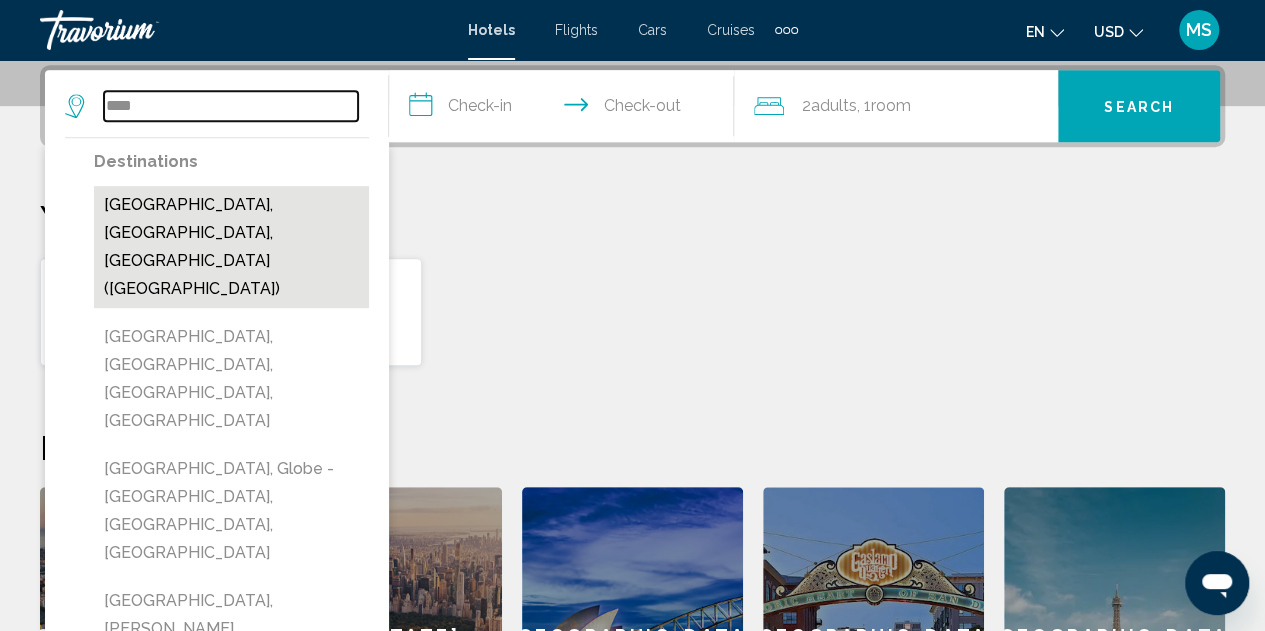 type on "**********" 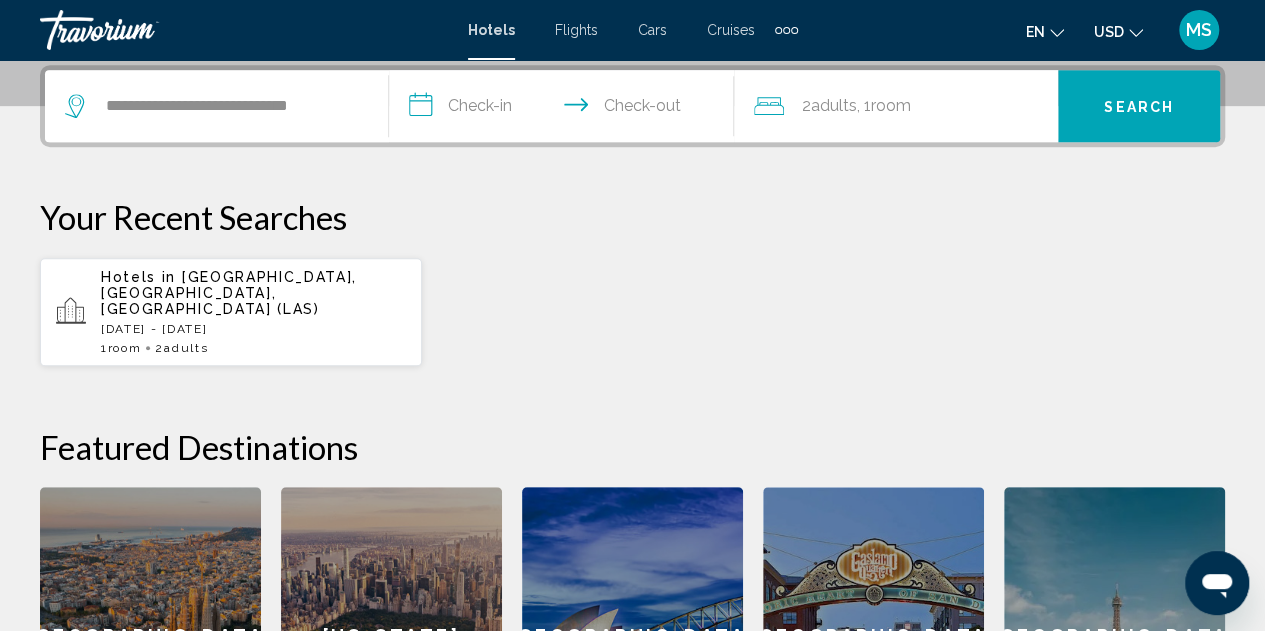 click on "**********" at bounding box center [565, 109] 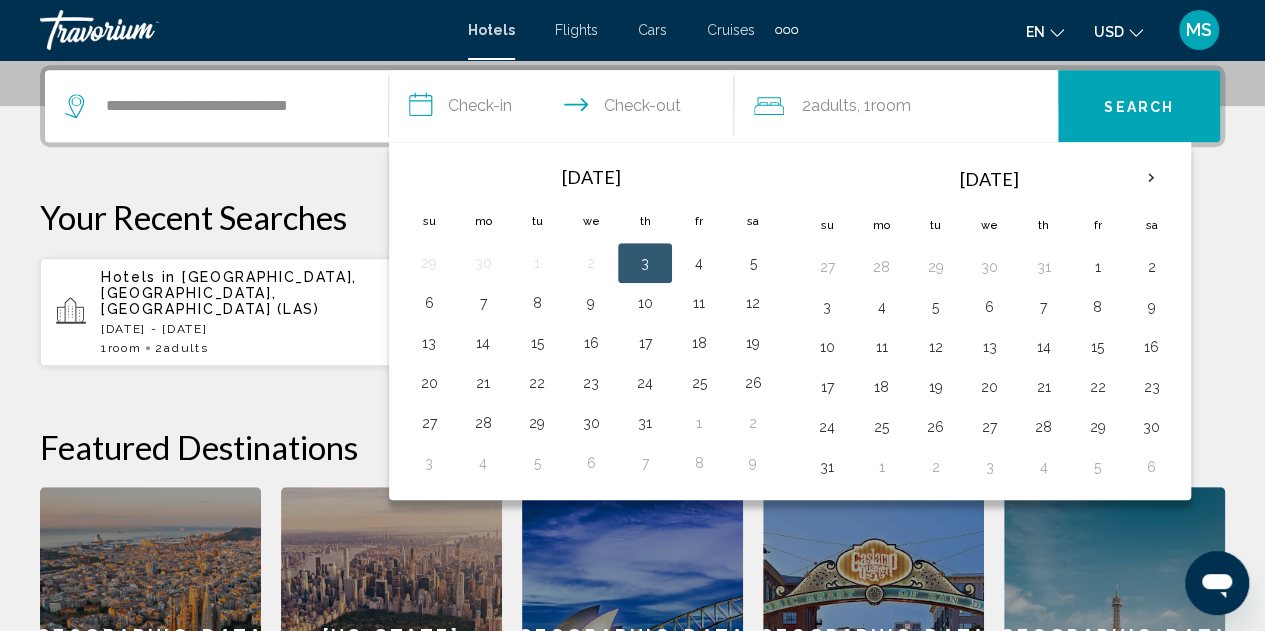 click at bounding box center (1151, 178) 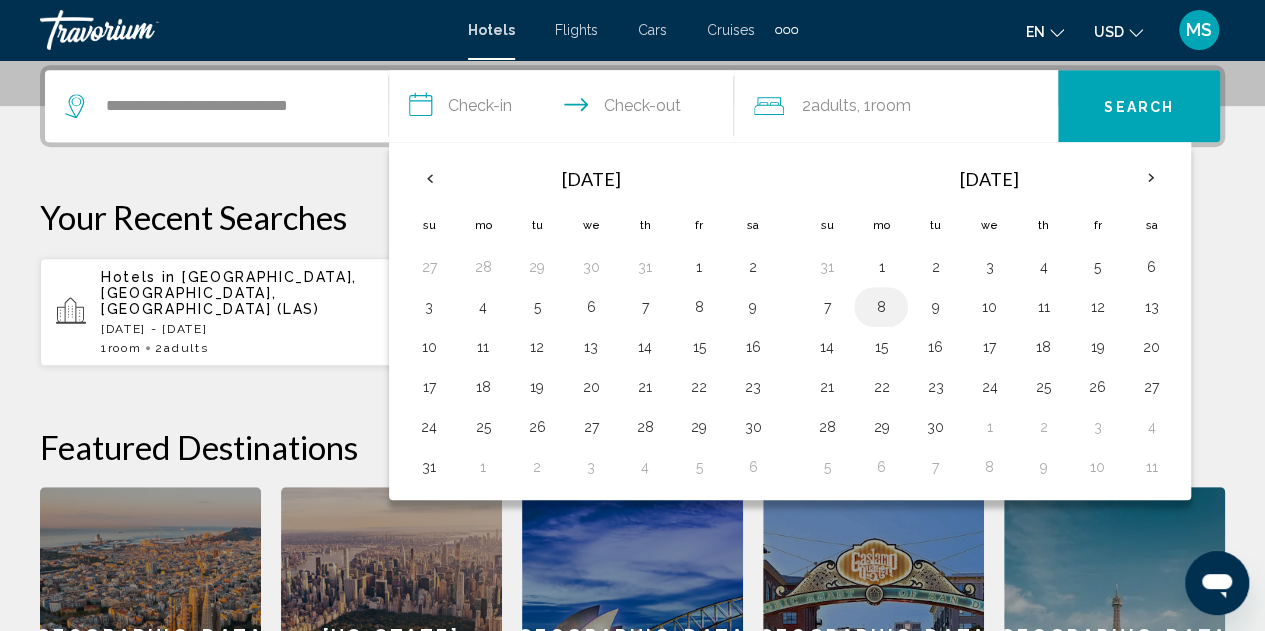 click on "8" at bounding box center [881, 307] 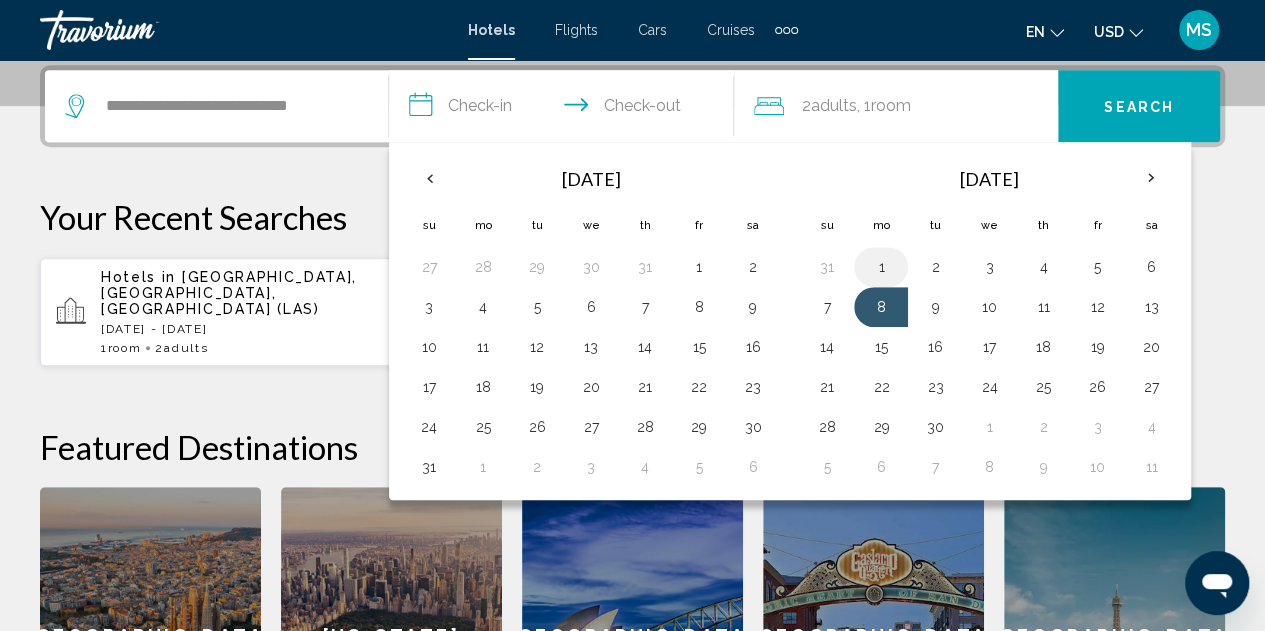 click on "1" at bounding box center (881, 267) 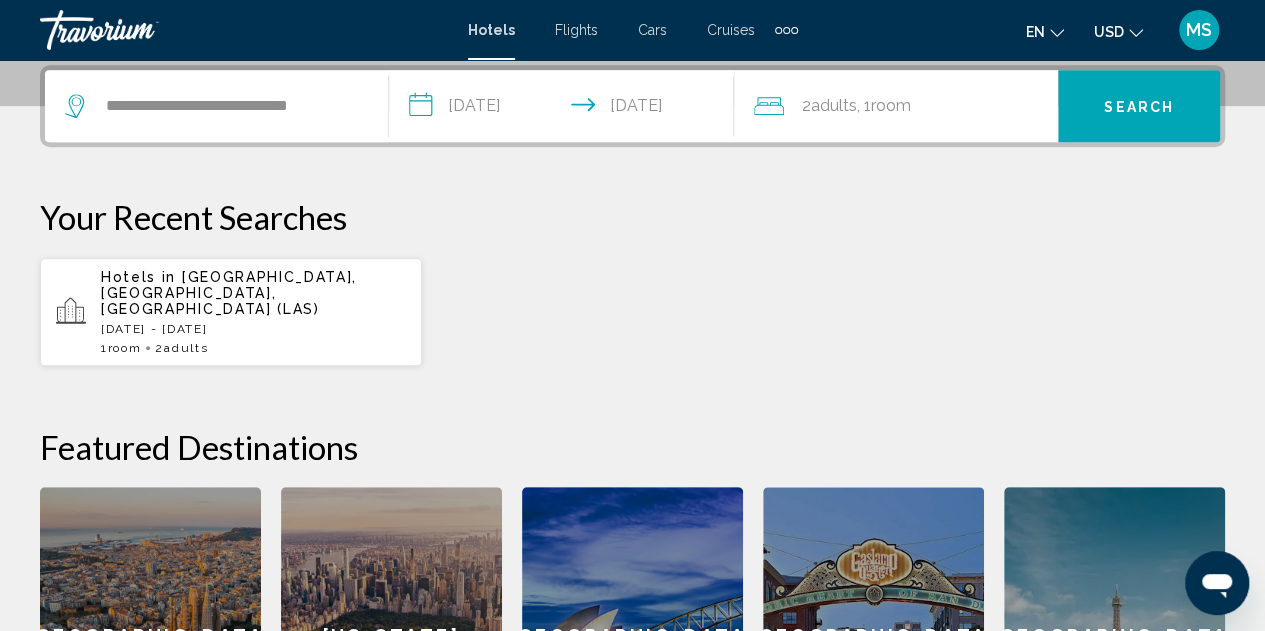 click on "**********" at bounding box center (565, 109) 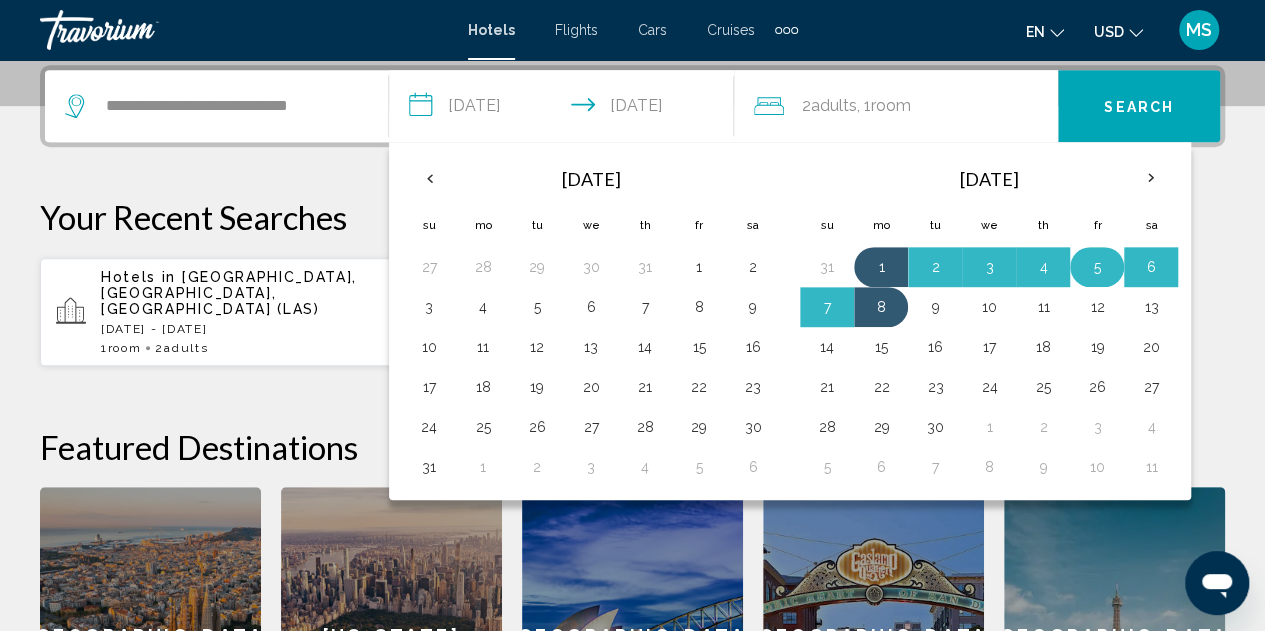 click on "5" at bounding box center [1097, 267] 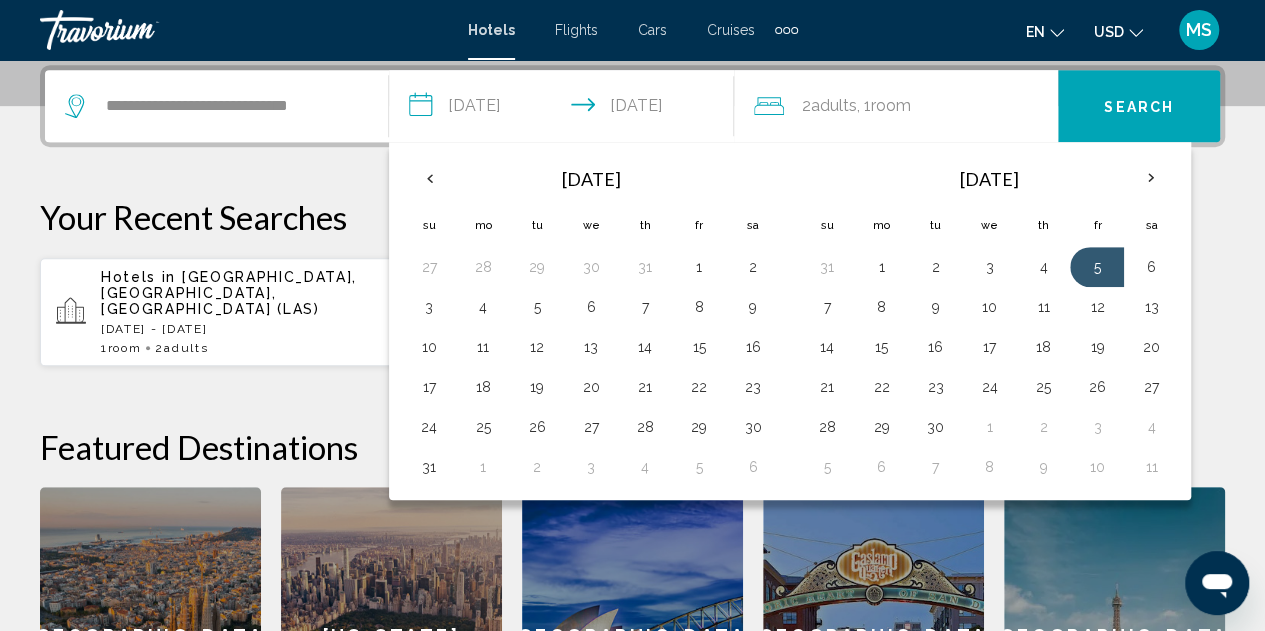 click on "**********" at bounding box center (565, 109) 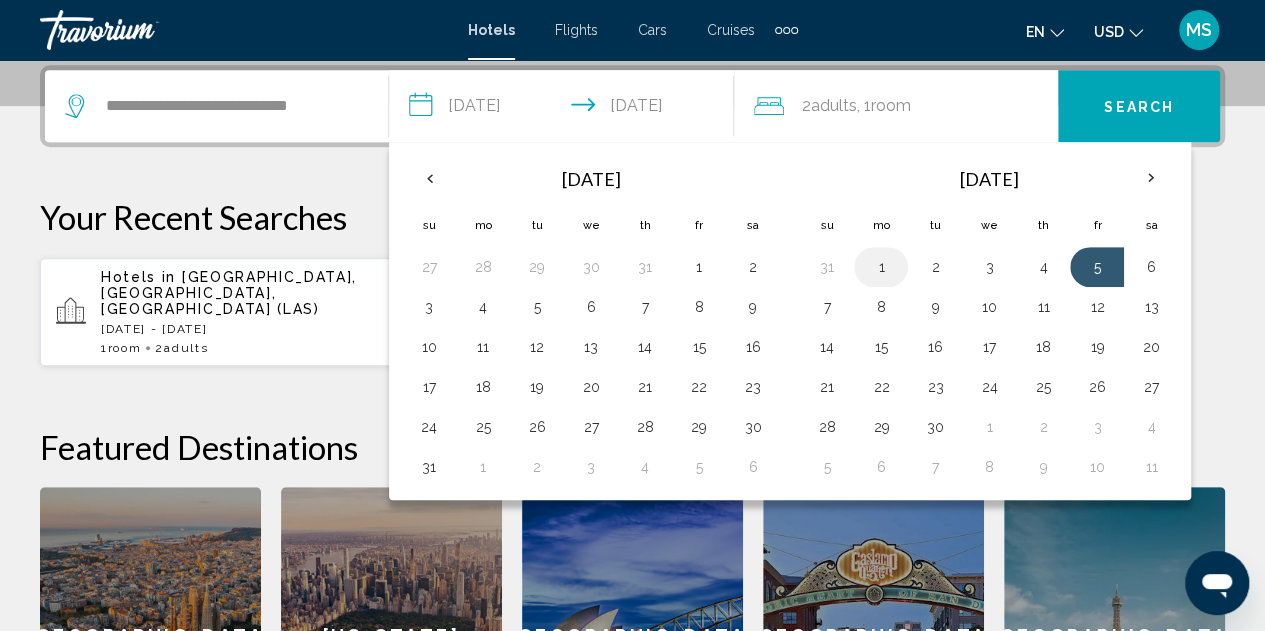 click on "1" at bounding box center (881, 267) 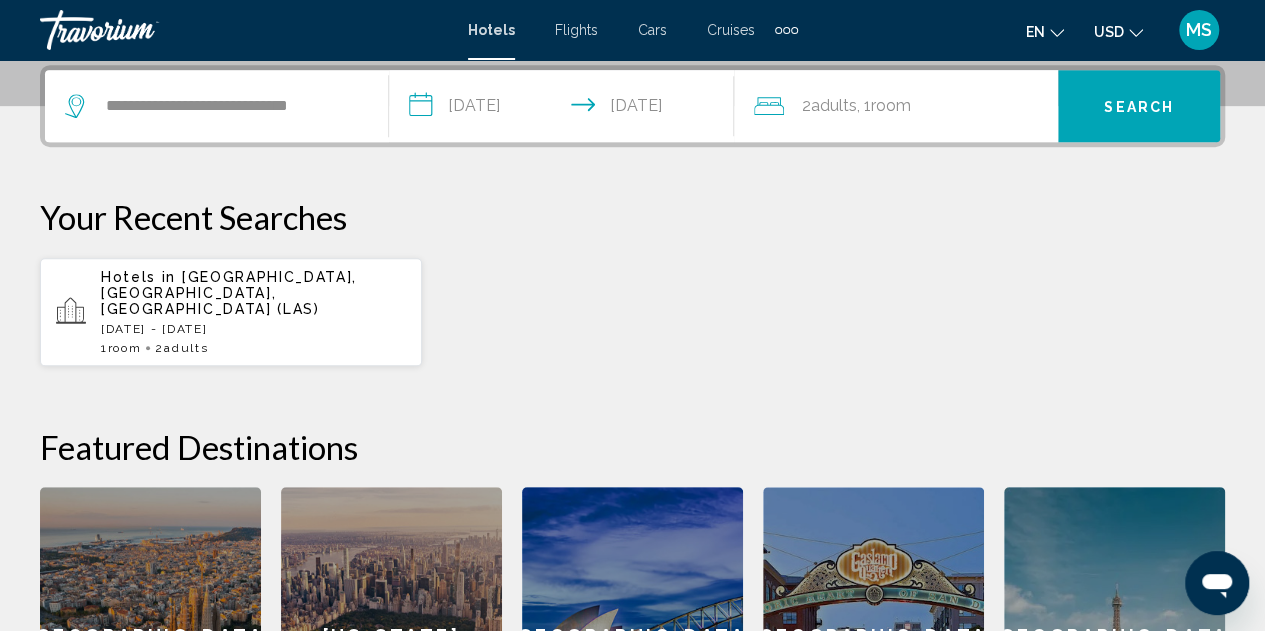 click on "**********" at bounding box center (565, 109) 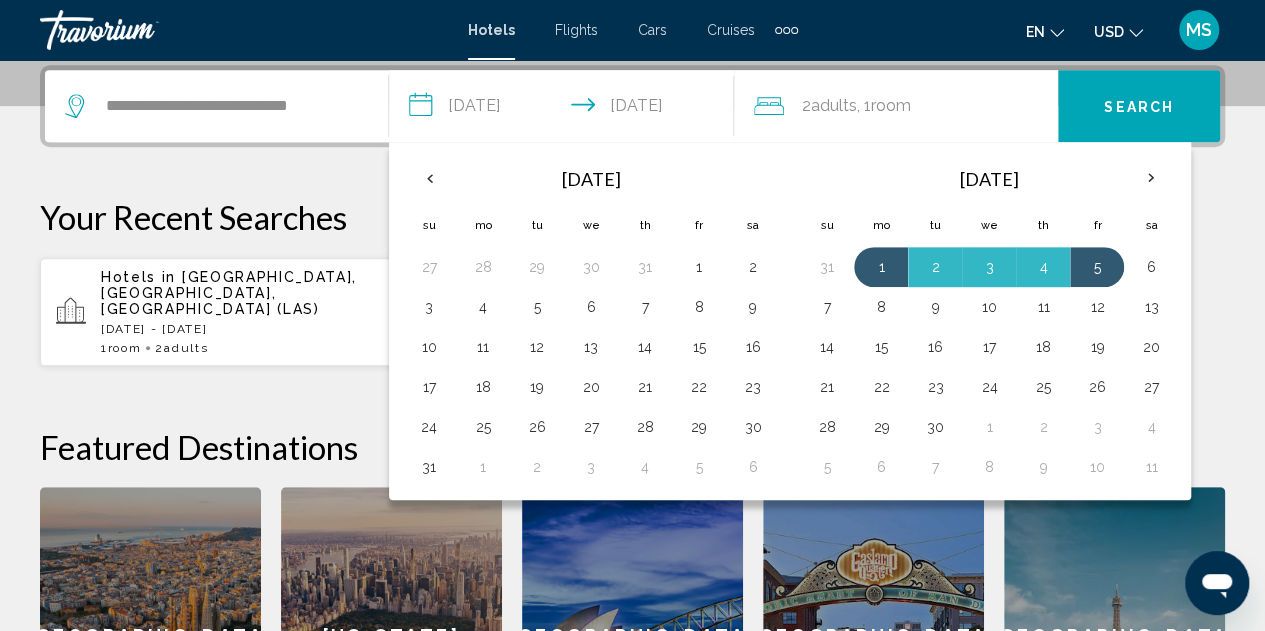 click on "31" at bounding box center (429, 467) 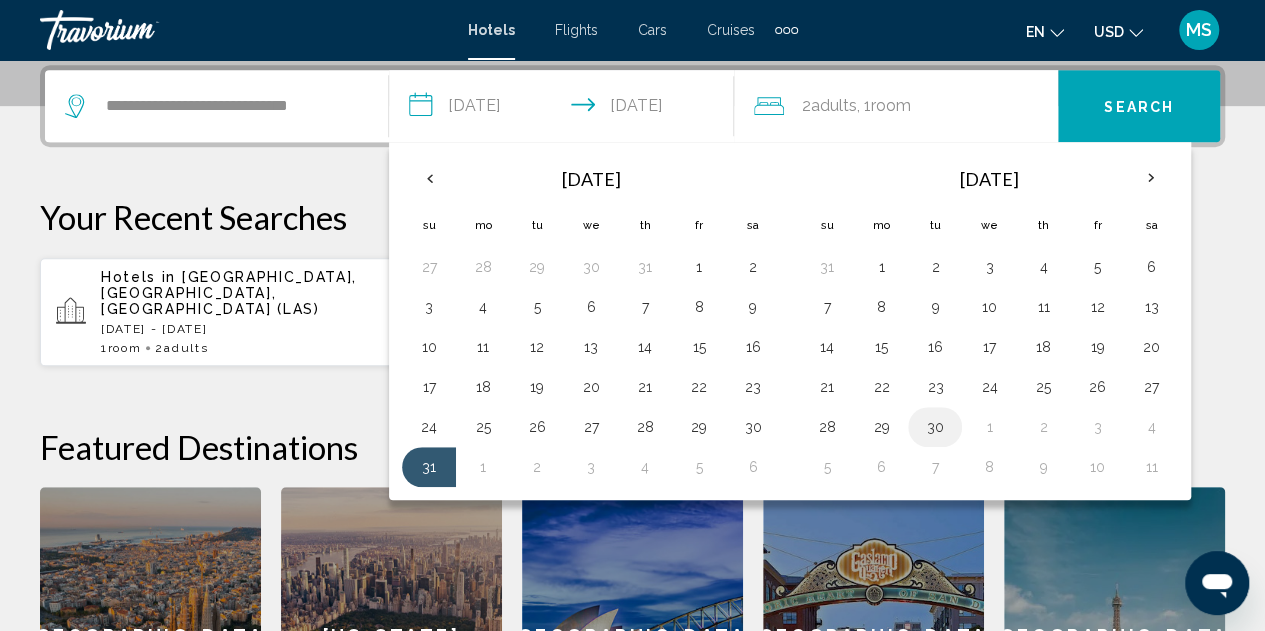 click on "30" at bounding box center (935, 427) 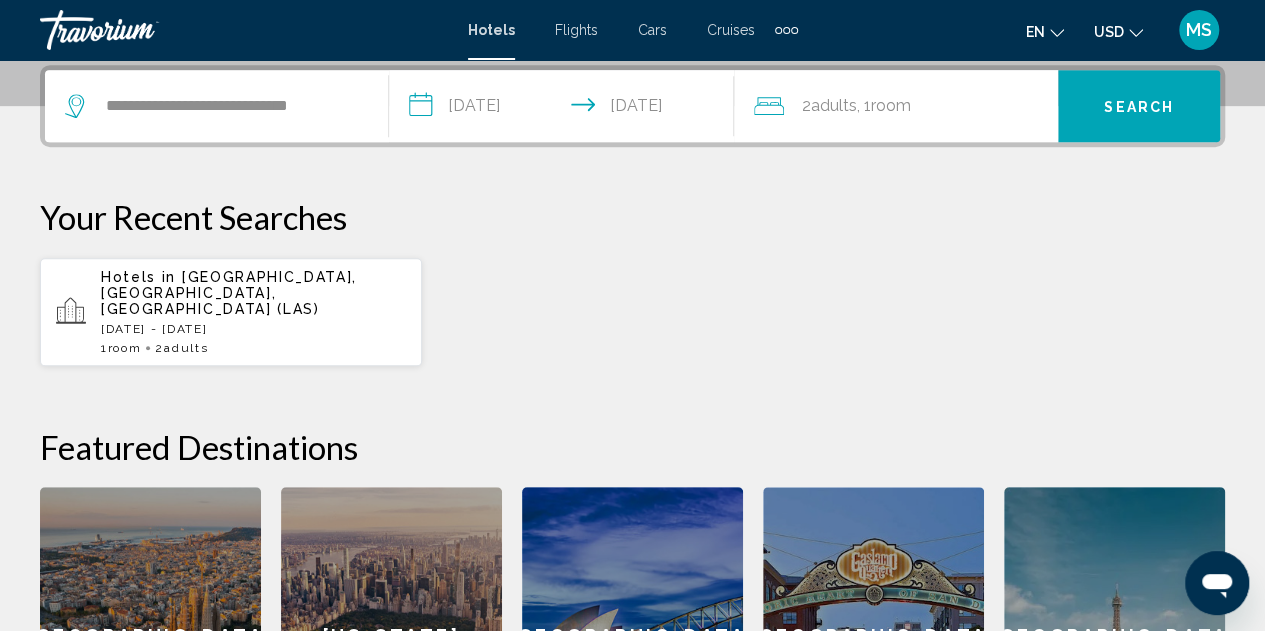 click on "**********" at bounding box center [565, 109] 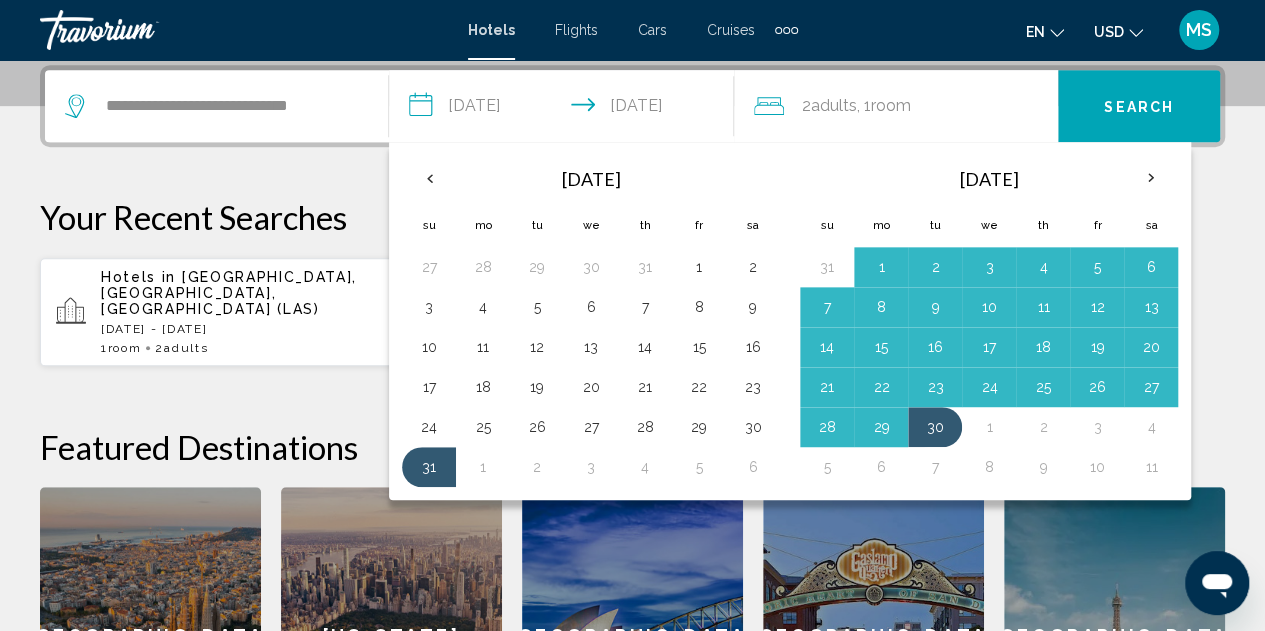 click on "30" at bounding box center [935, 427] 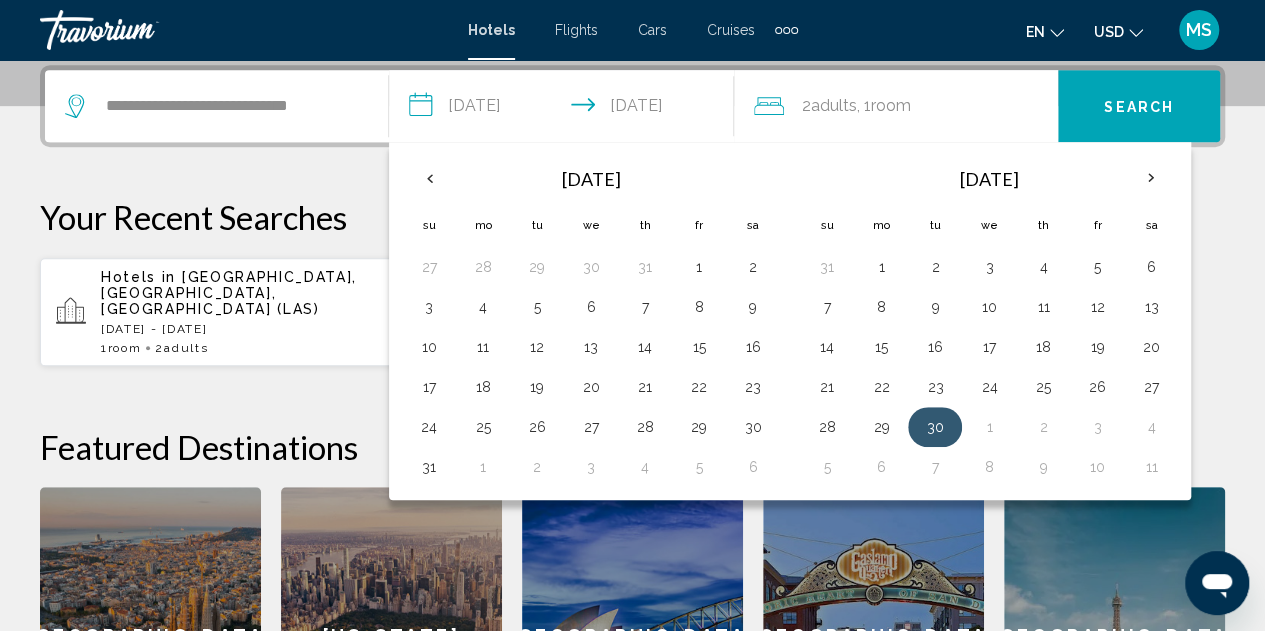 click on "5" at bounding box center [827, 467] 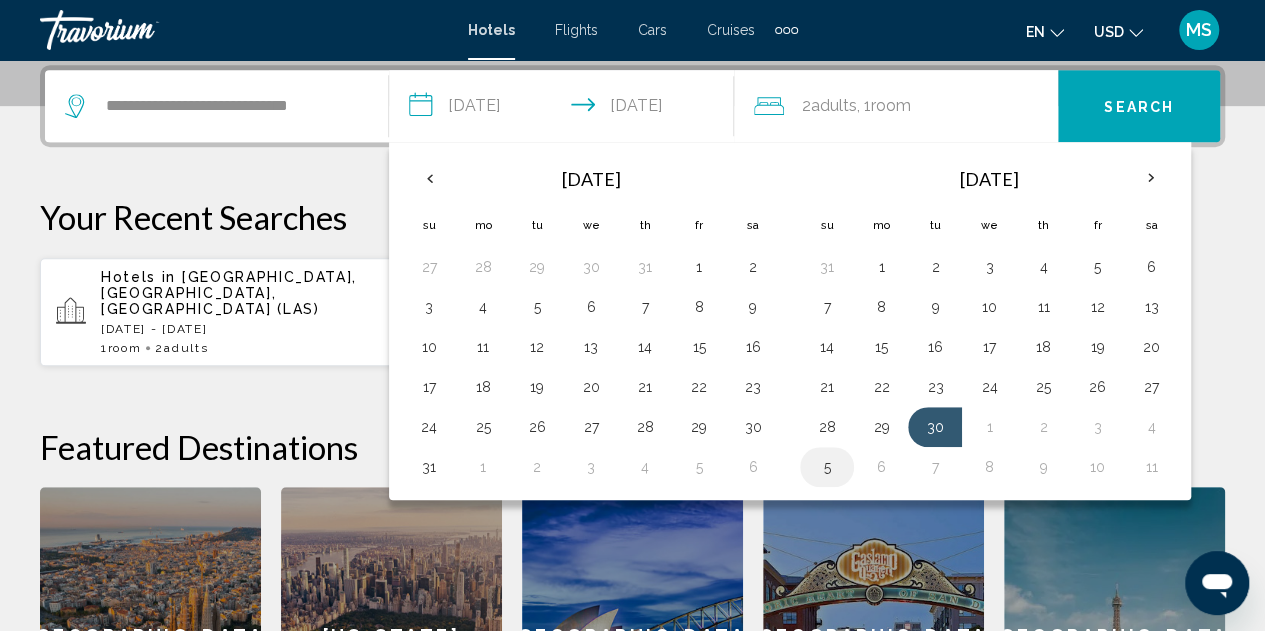 click on "5" at bounding box center [827, 467] 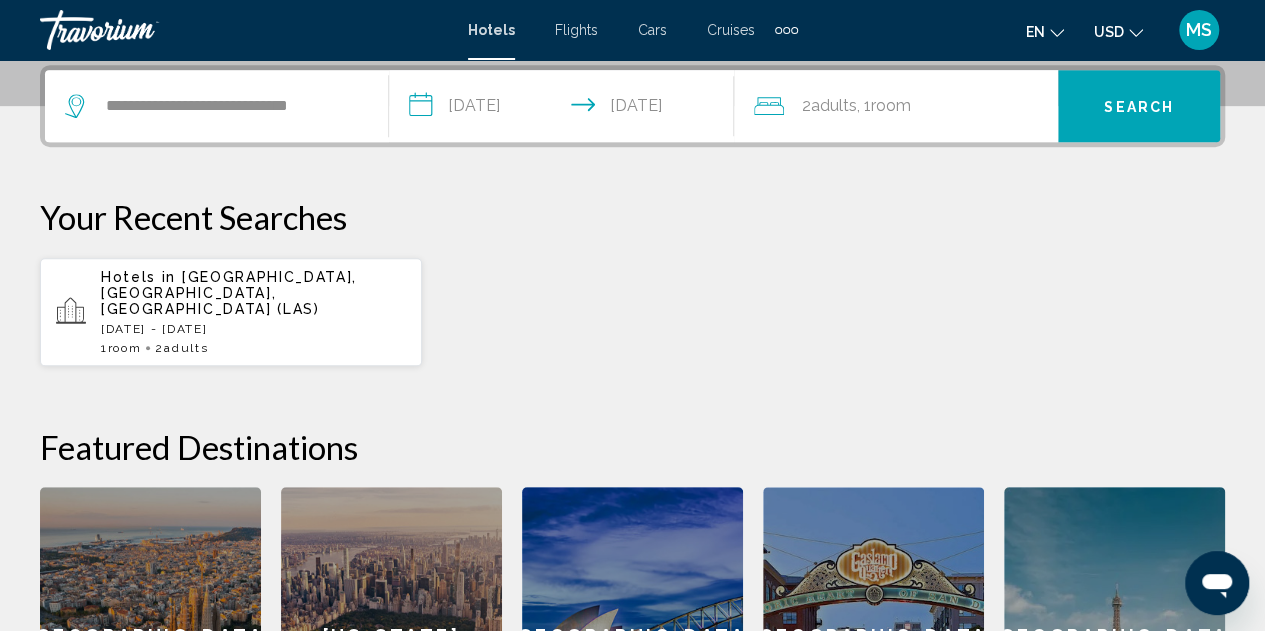 click on "**********" at bounding box center (565, 109) 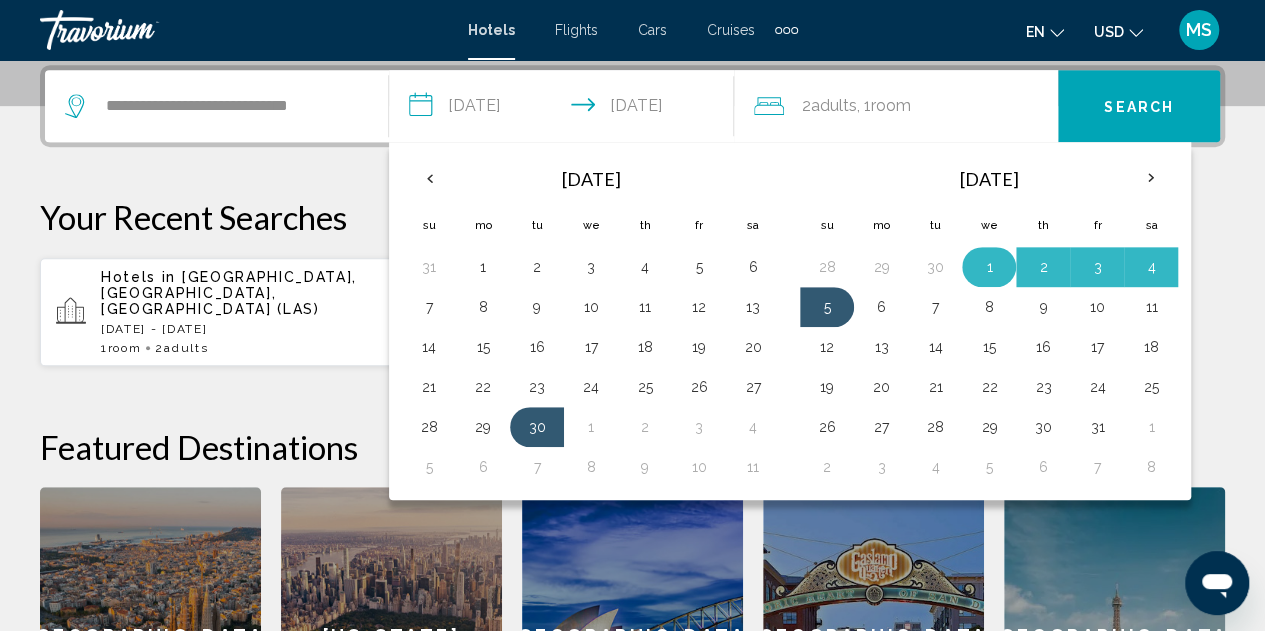 click on "1" at bounding box center [989, 267] 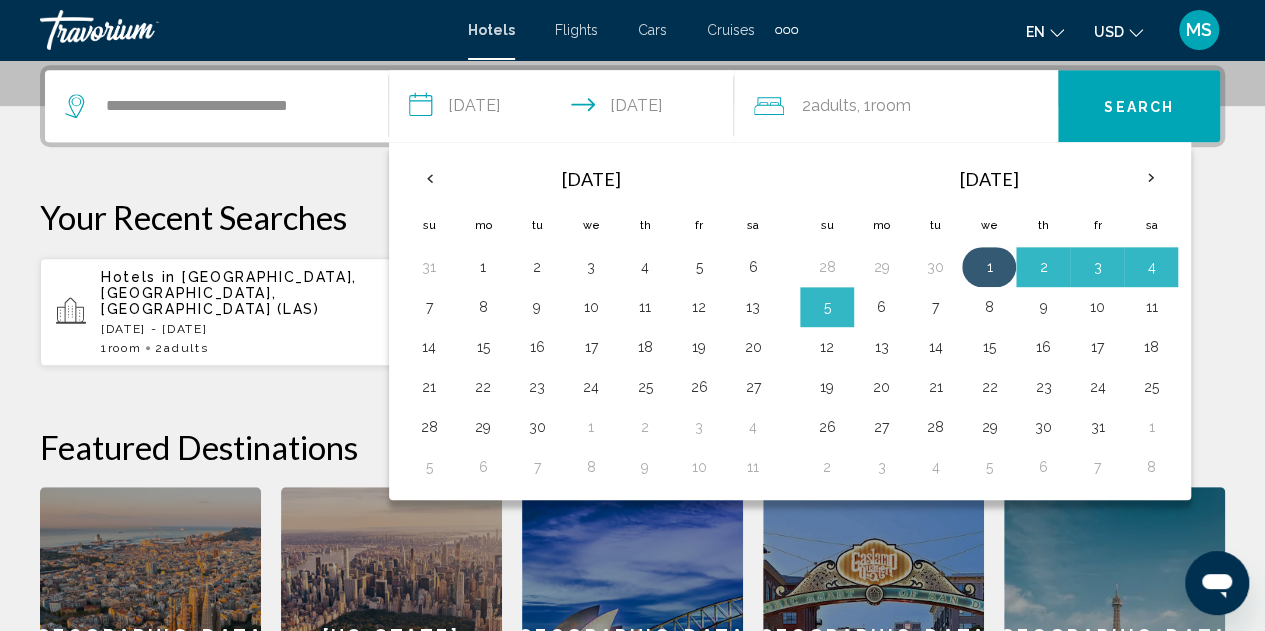 click on "30" at bounding box center [537, 427] 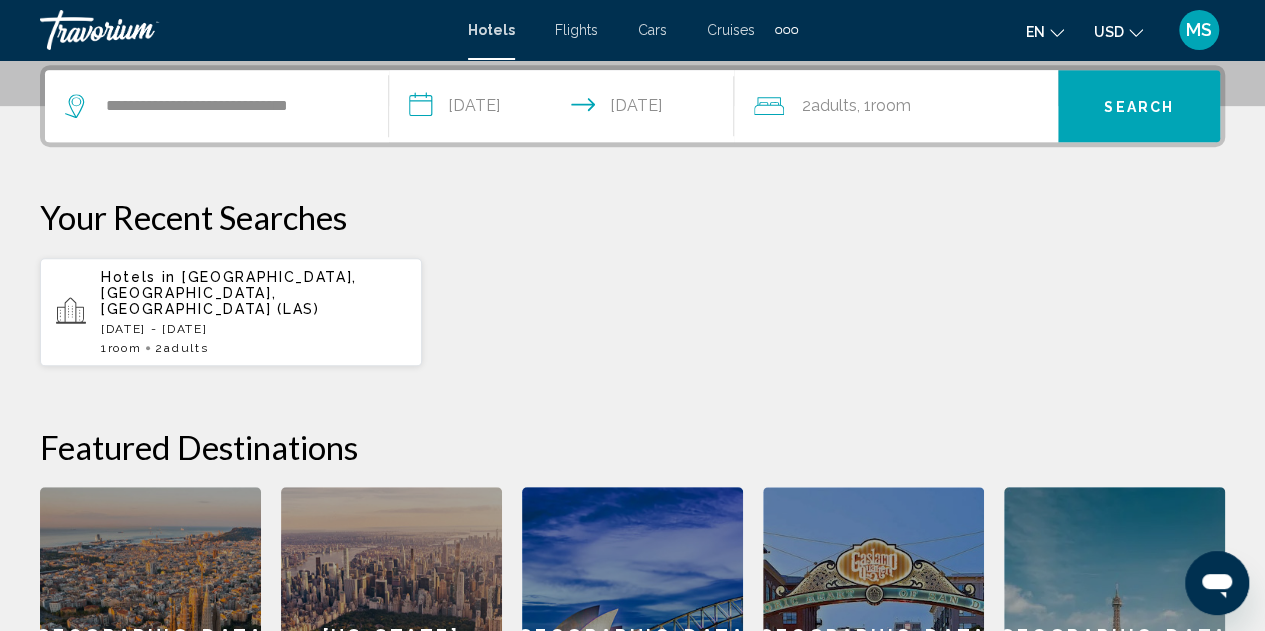 click on "**********" at bounding box center [565, 109] 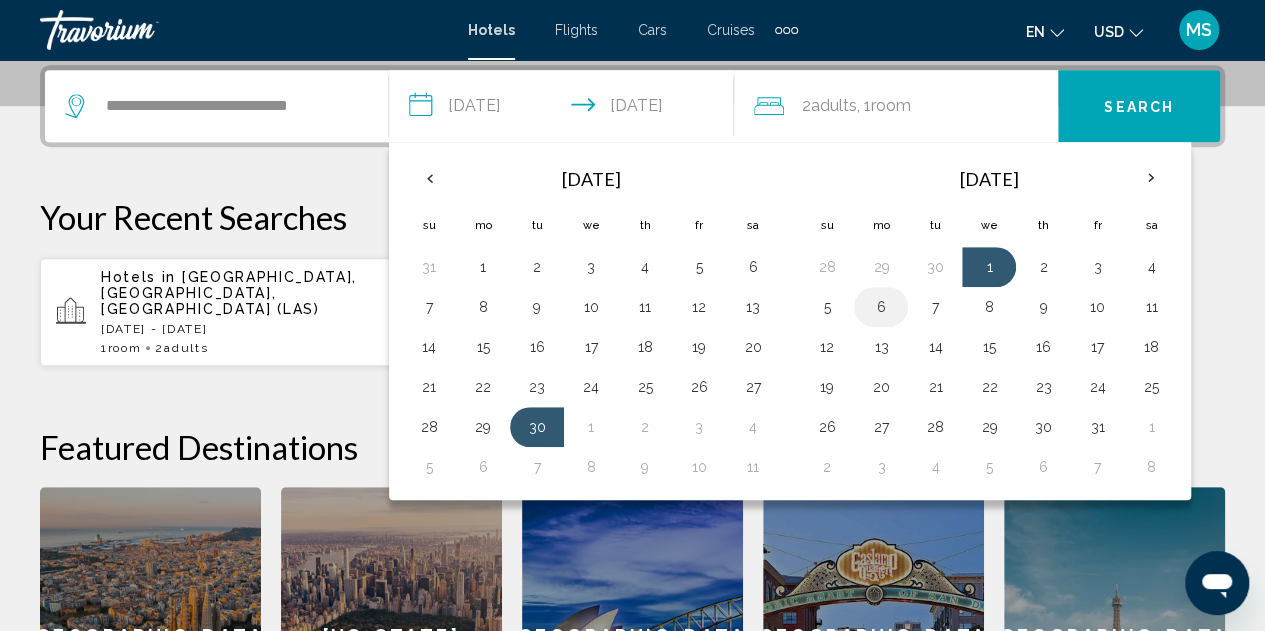 click on "6" at bounding box center [881, 307] 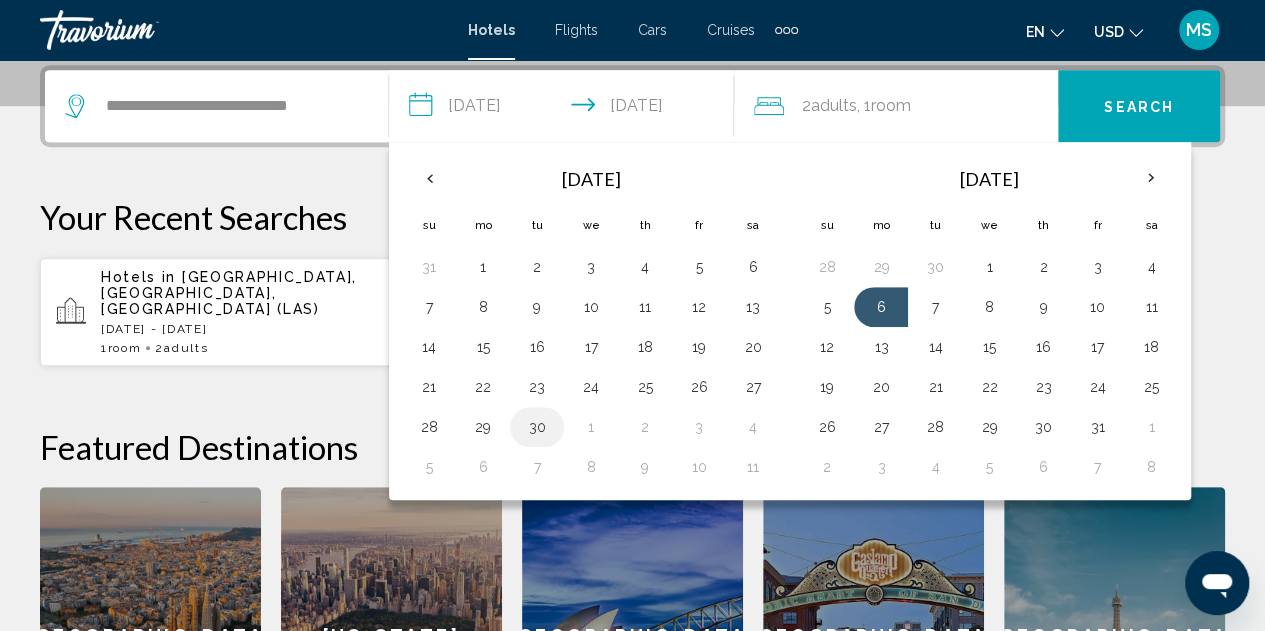 click on "30" at bounding box center [537, 427] 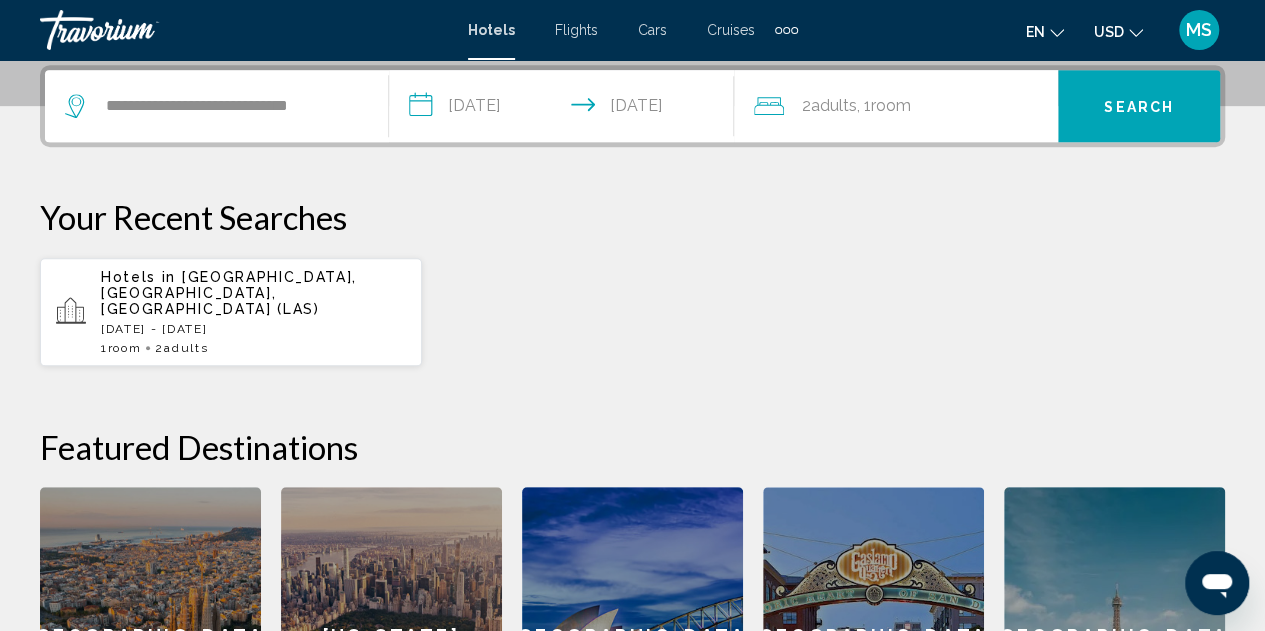 click on "Search" at bounding box center [1139, 106] 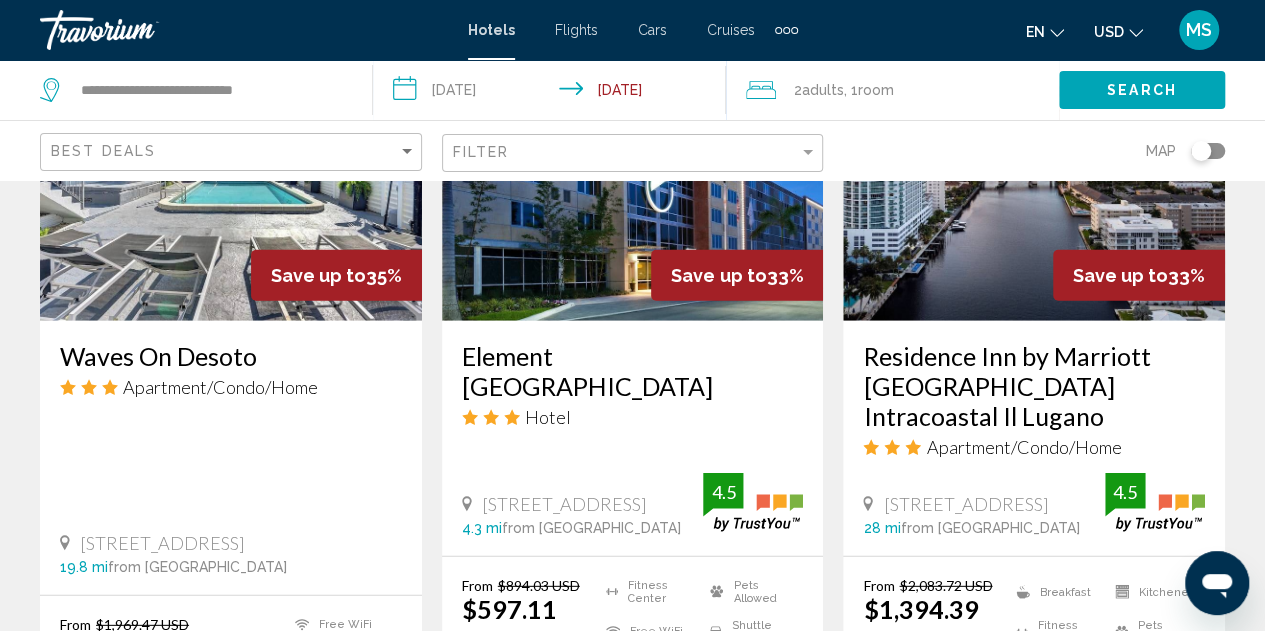 scroll, scrollTop: 2548, scrollLeft: 0, axis: vertical 